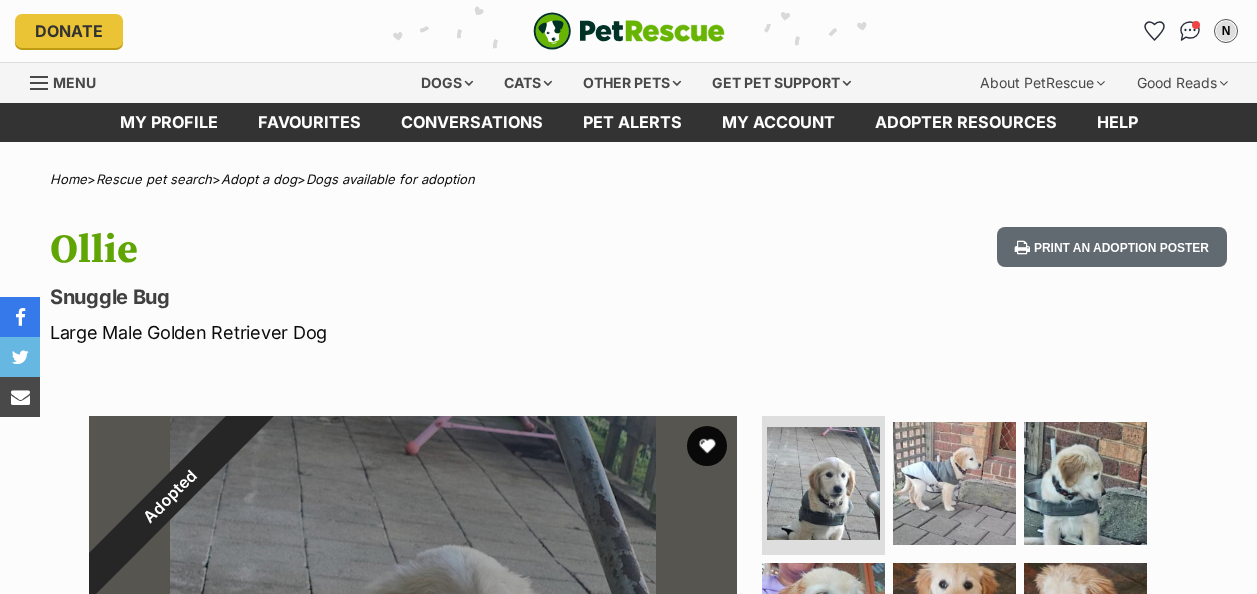 scroll, scrollTop: 0, scrollLeft: 0, axis: both 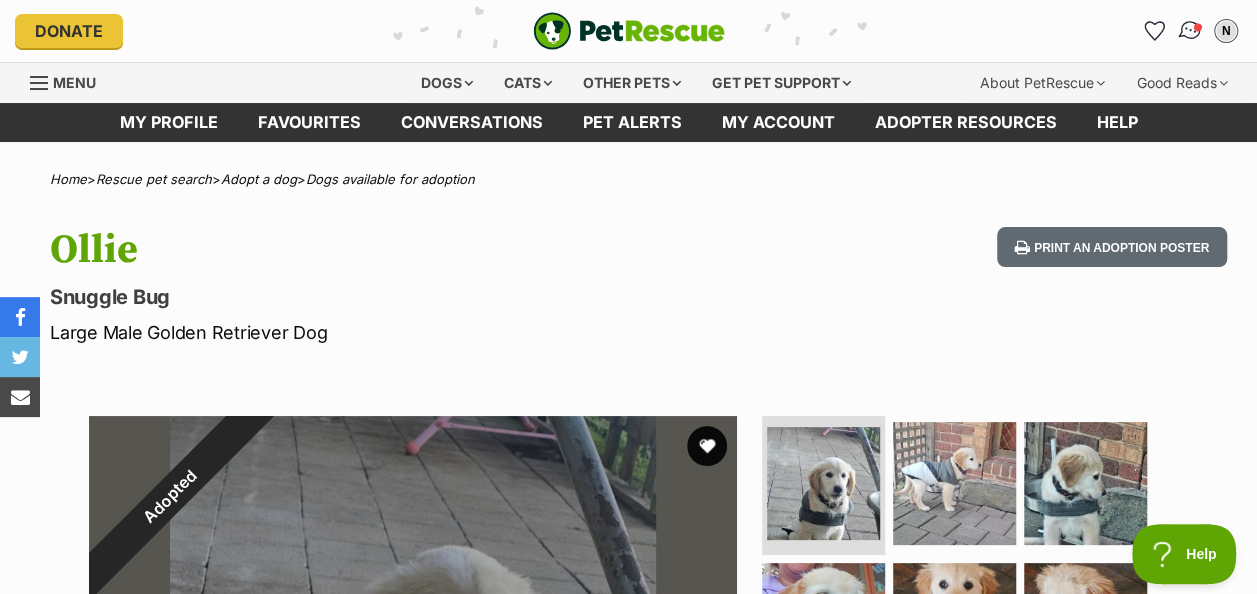 click at bounding box center (1198, 27) 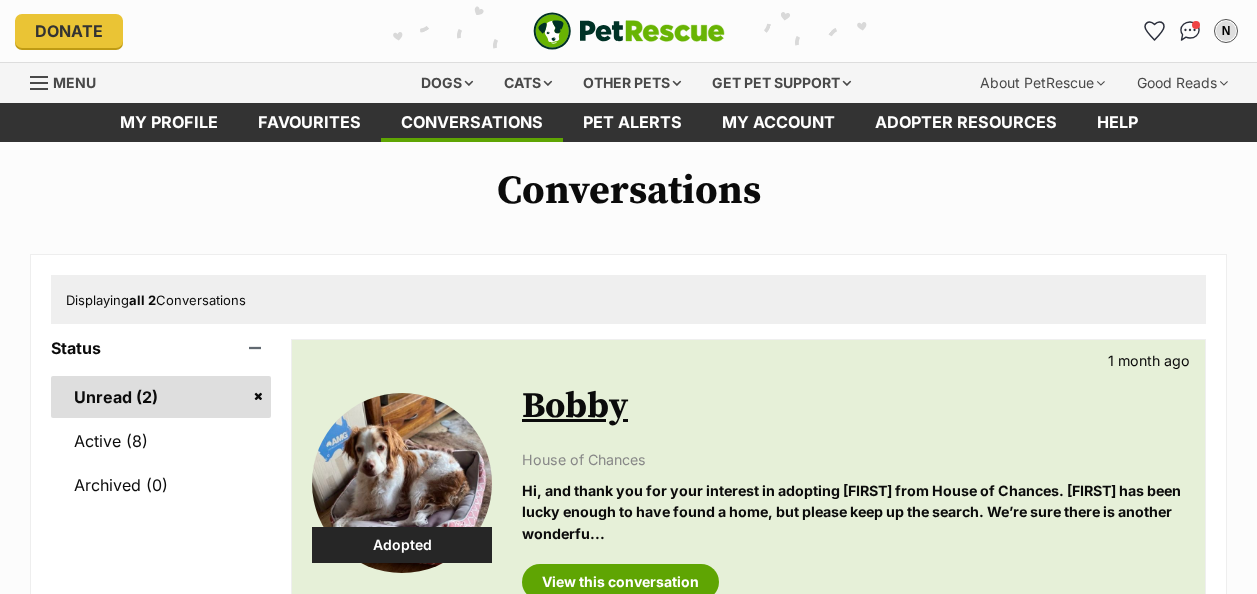 scroll, scrollTop: 0, scrollLeft: 0, axis: both 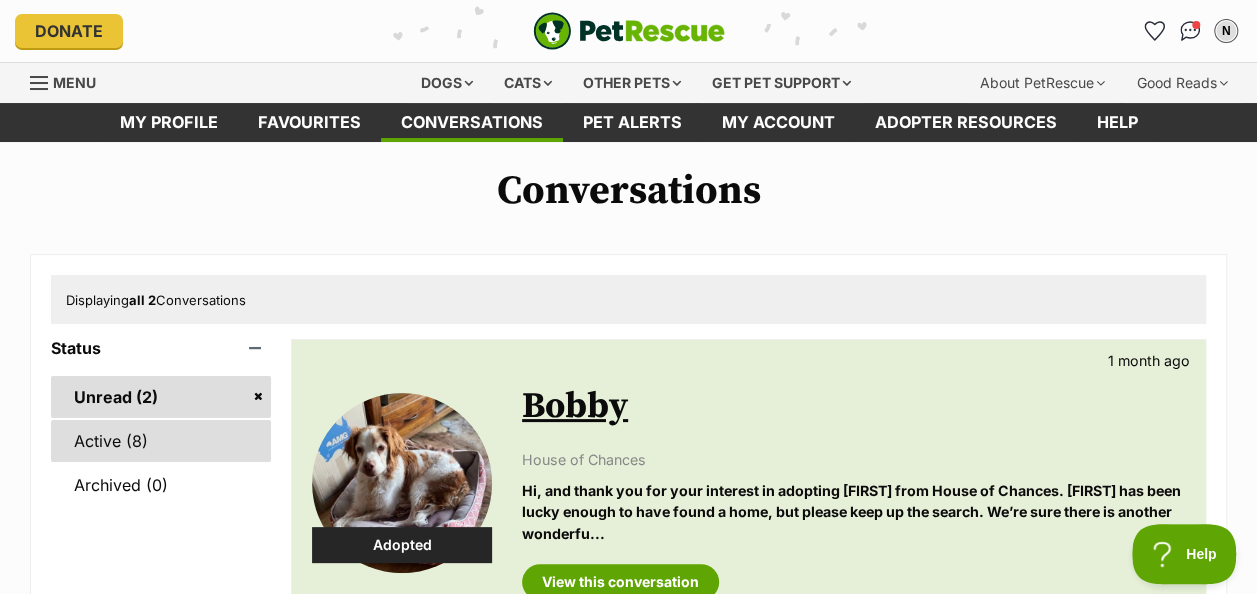 click on "Active (8)" at bounding box center [161, 441] 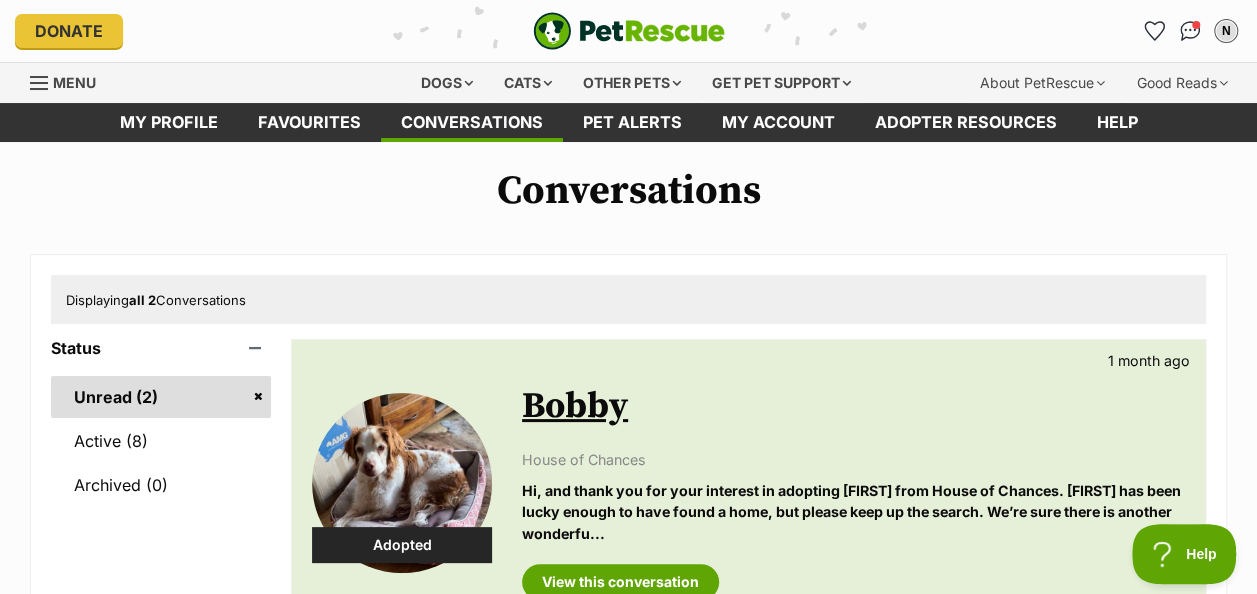 scroll, scrollTop: 0, scrollLeft: 0, axis: both 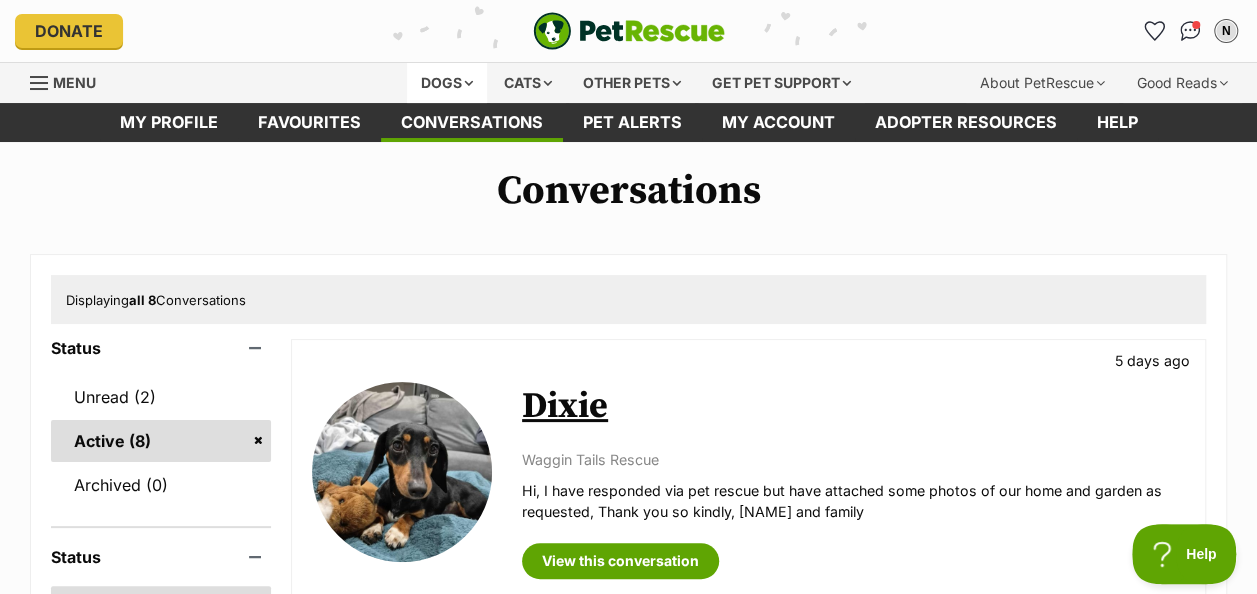 click on "Dogs" at bounding box center (447, 83) 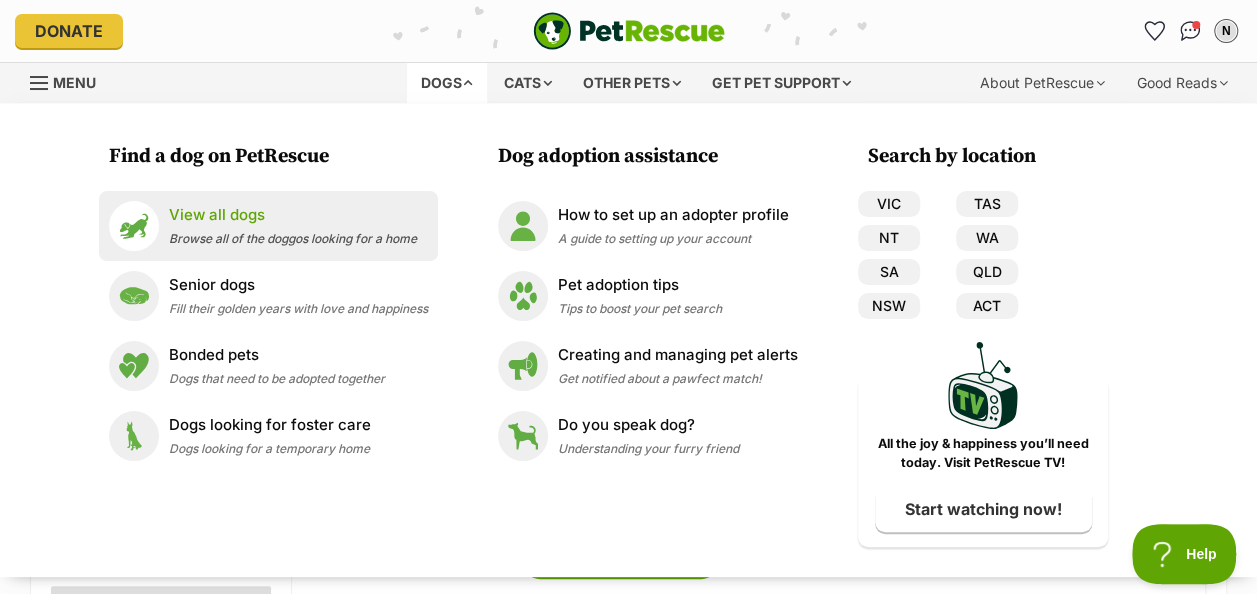 click on "View all dogs" at bounding box center (293, 215) 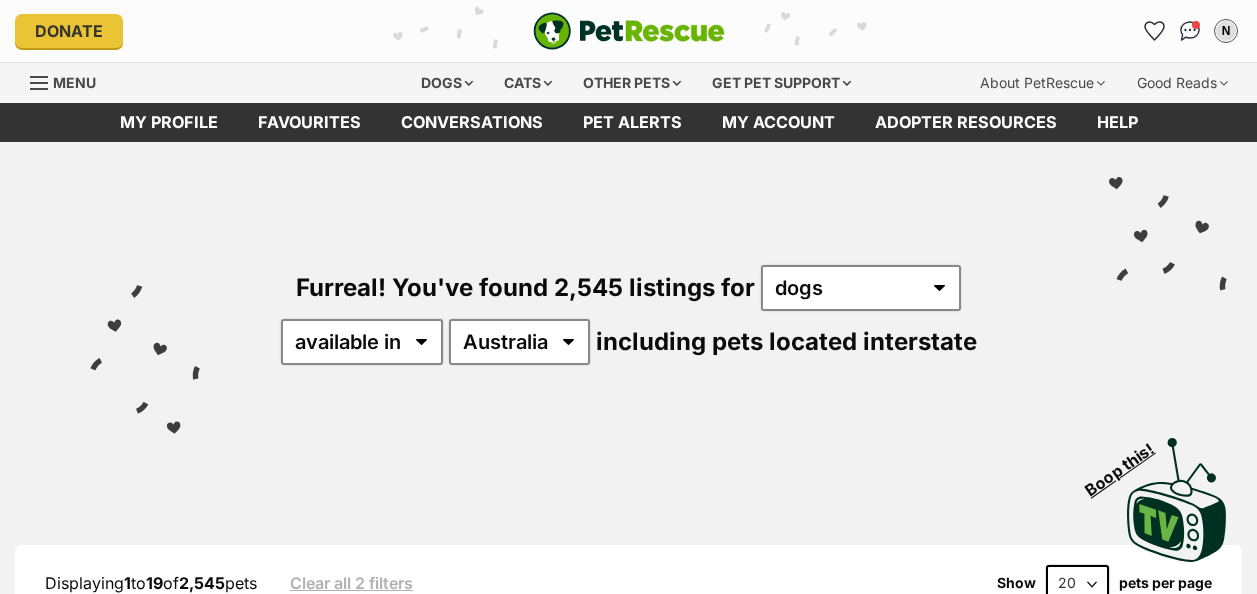 scroll, scrollTop: 0, scrollLeft: 0, axis: both 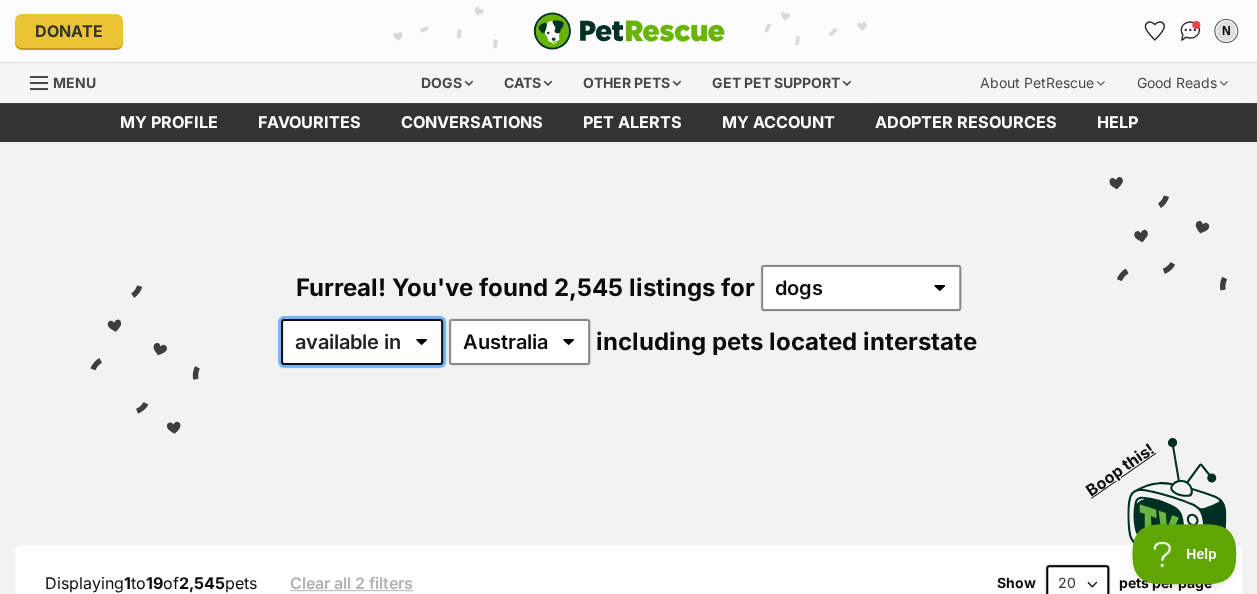 click on "available in
located in" at bounding box center (362, 342) 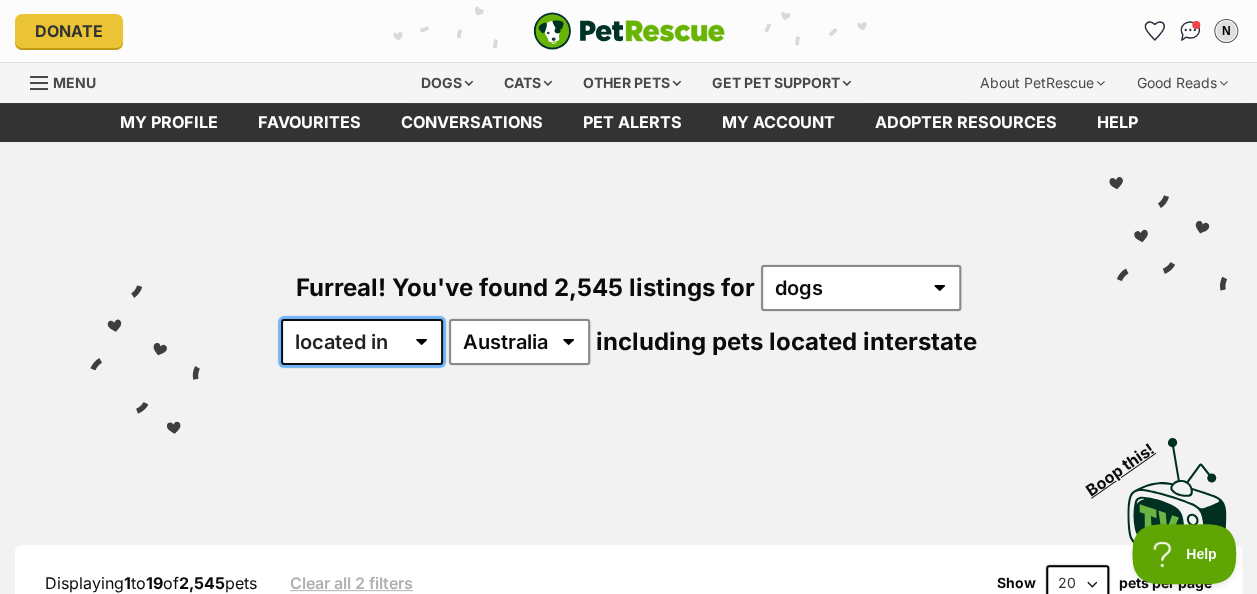 click on "available in
located in" at bounding box center (362, 342) 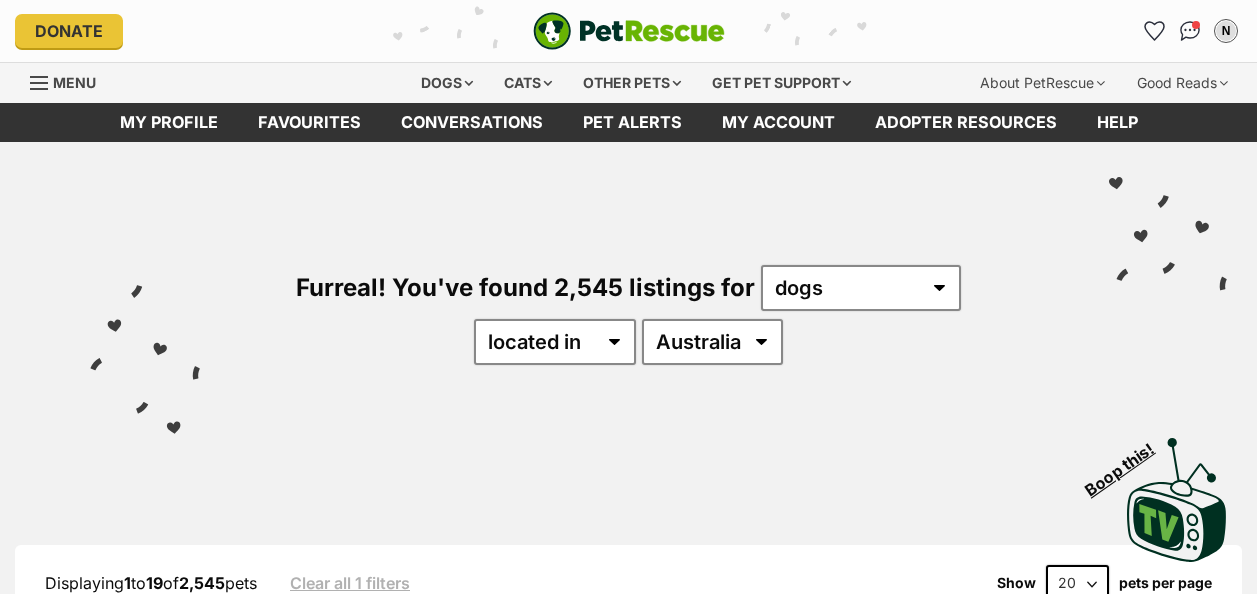scroll, scrollTop: 0, scrollLeft: 0, axis: both 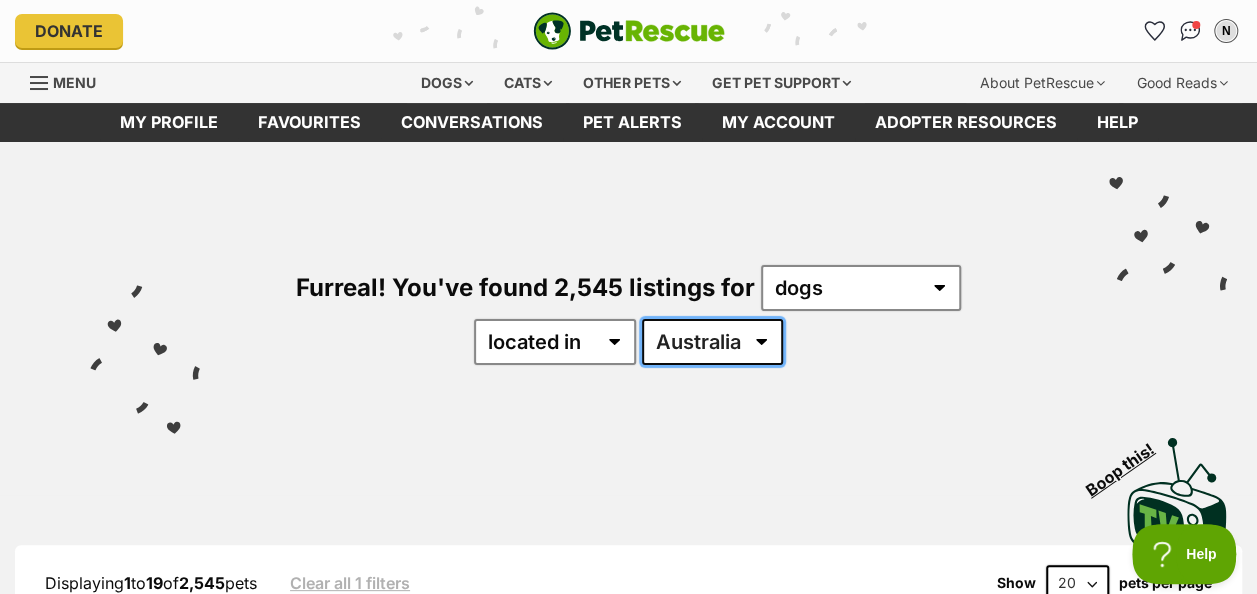click on "Australia
ACT
NSW
NT
QLD
SA
TAS
VIC
WA" at bounding box center (712, 342) 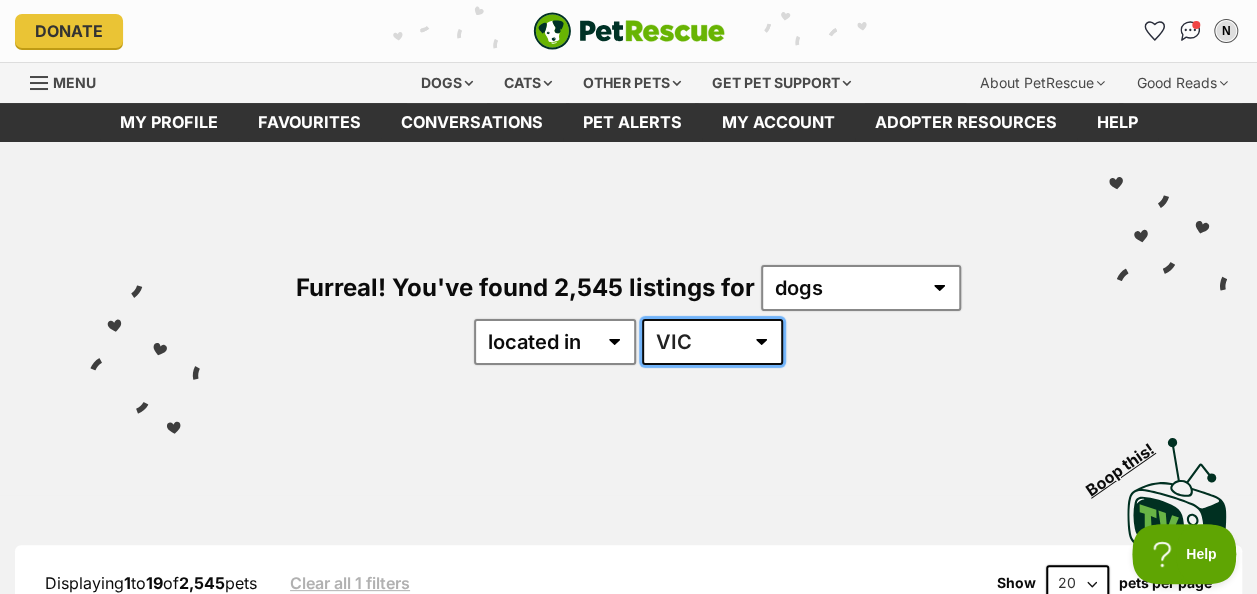 click on "Australia
ACT
NSW
NT
QLD
SA
TAS
VIC
WA" at bounding box center [712, 342] 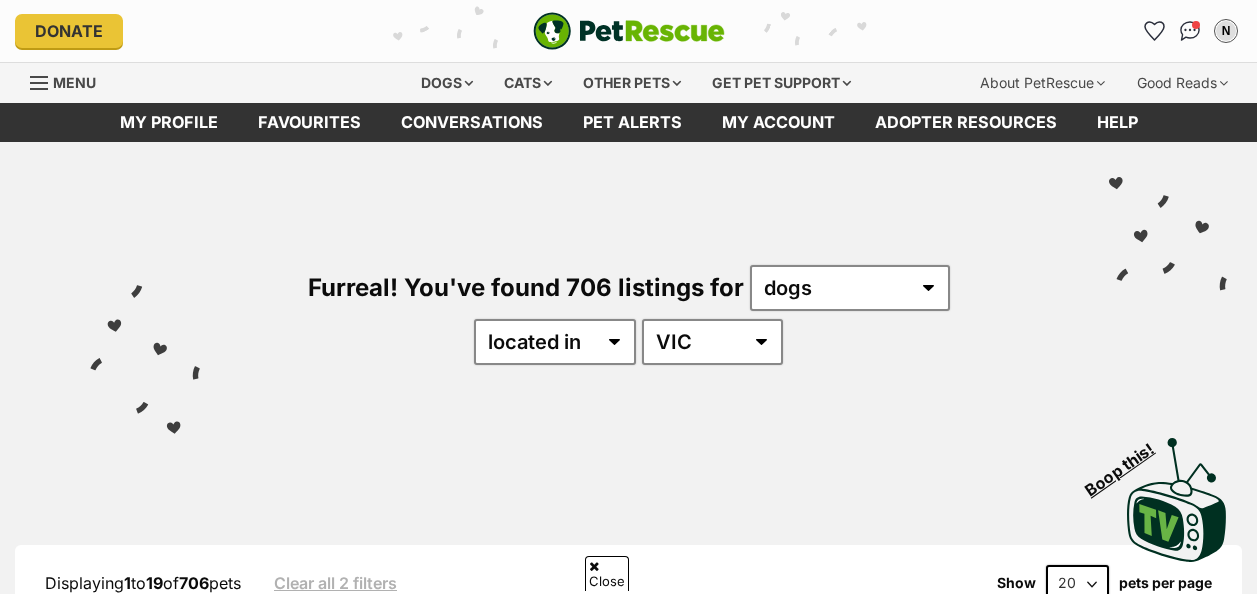 scroll, scrollTop: 500, scrollLeft: 0, axis: vertical 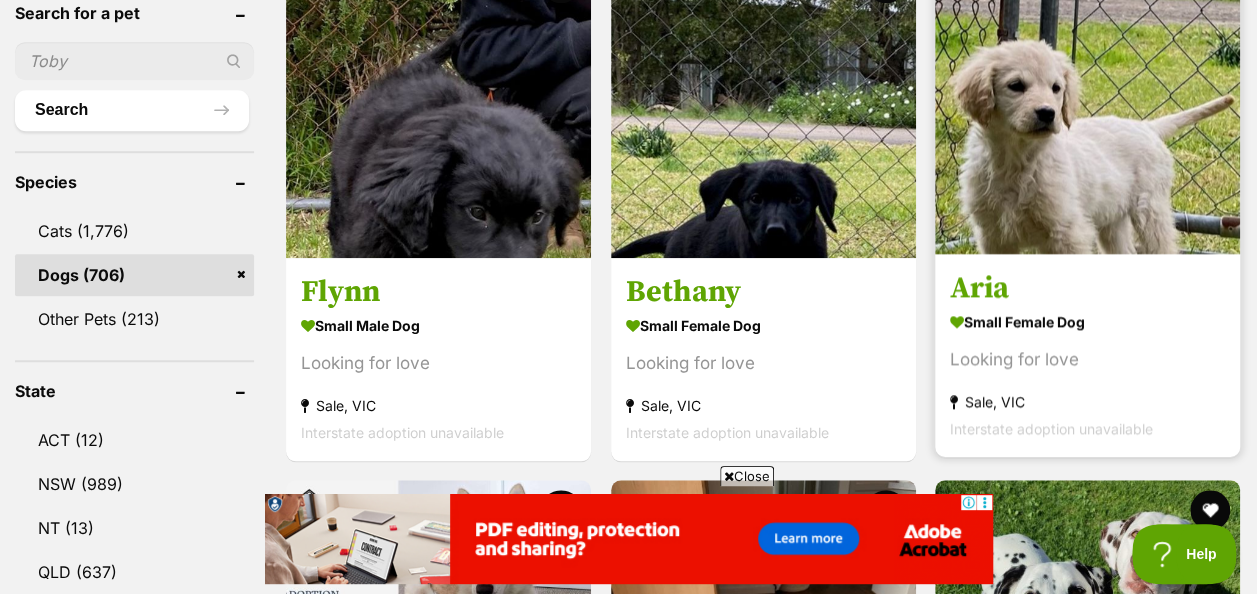 click at bounding box center (1087, 101) 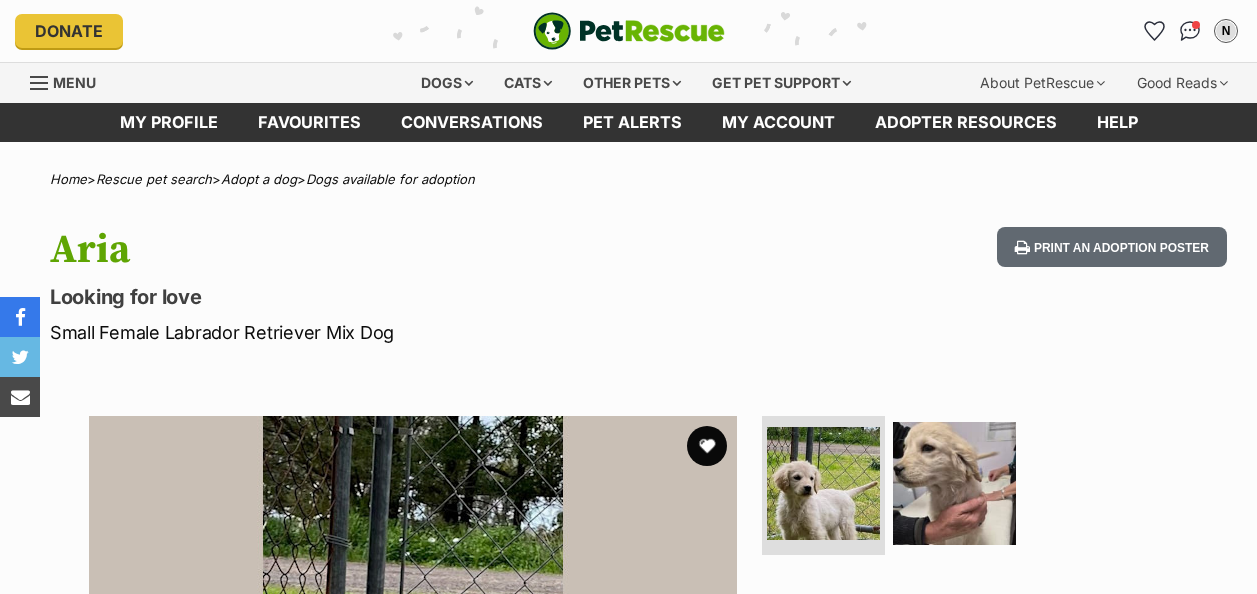 scroll, scrollTop: 0, scrollLeft: 0, axis: both 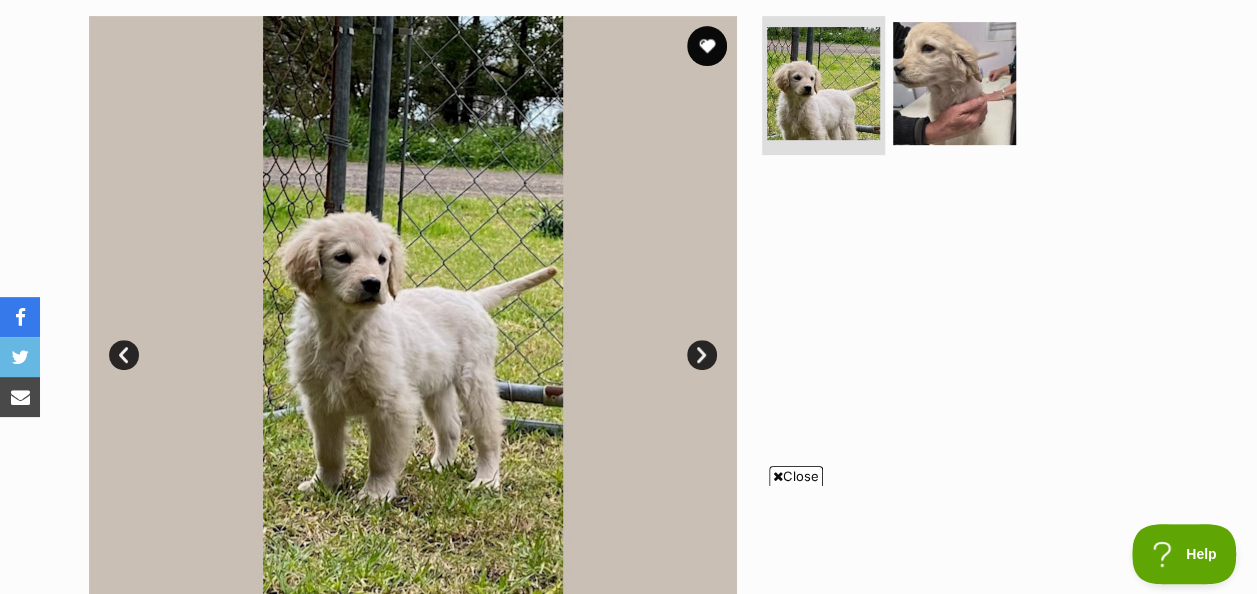 click on "Next" at bounding box center [702, 355] 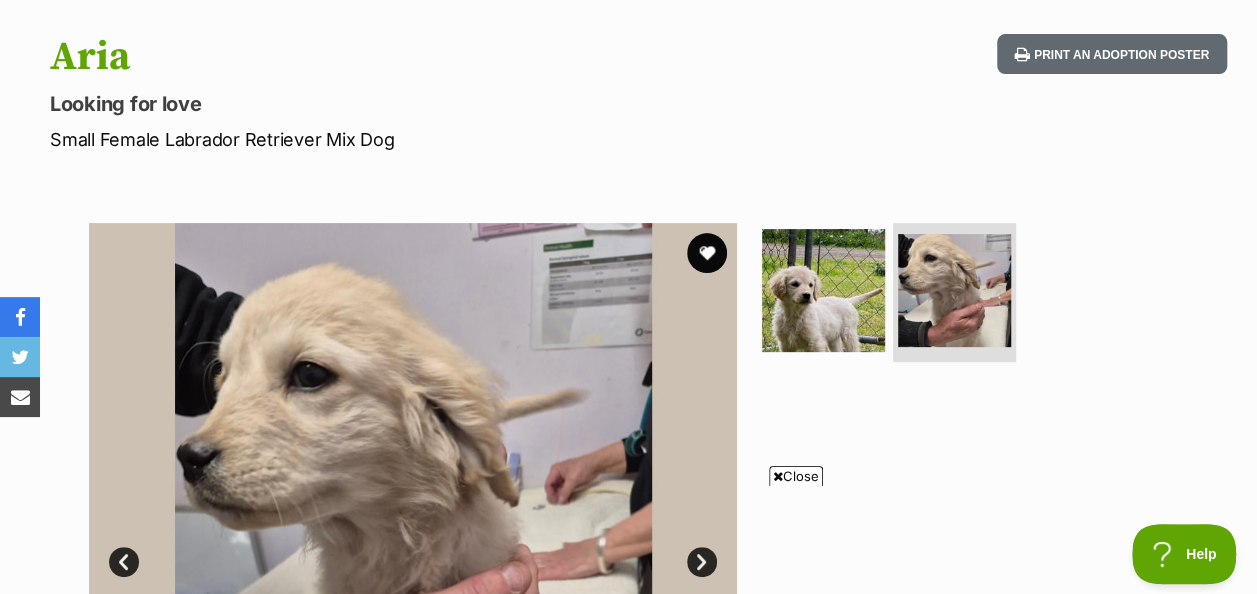 scroll, scrollTop: 300, scrollLeft: 0, axis: vertical 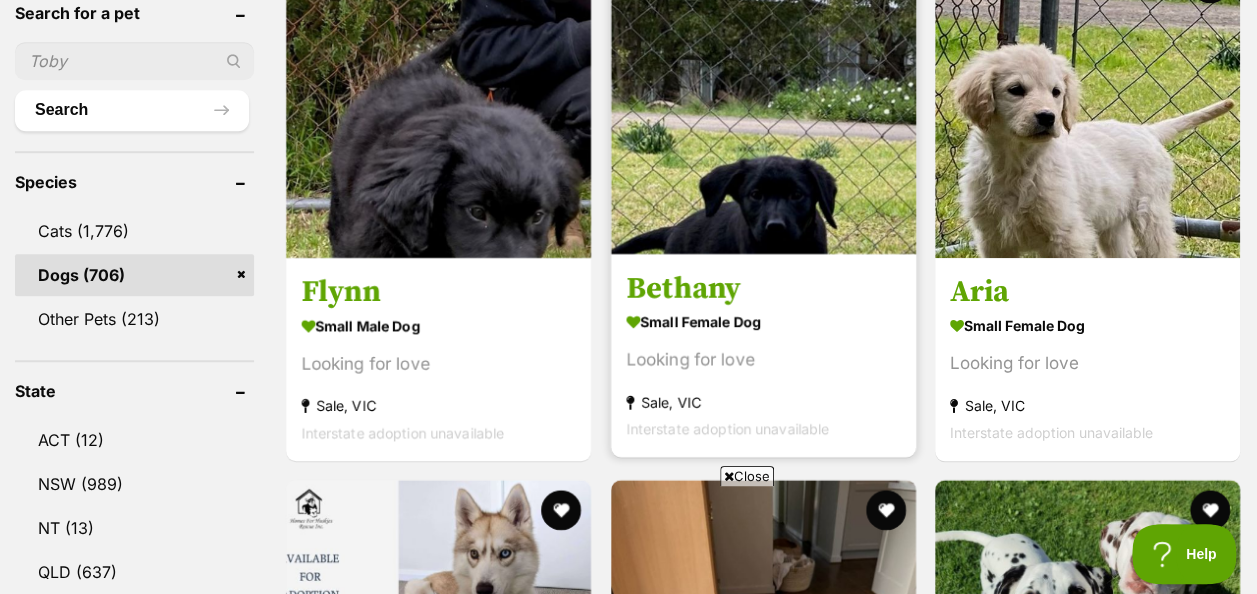 click at bounding box center [763, 101] 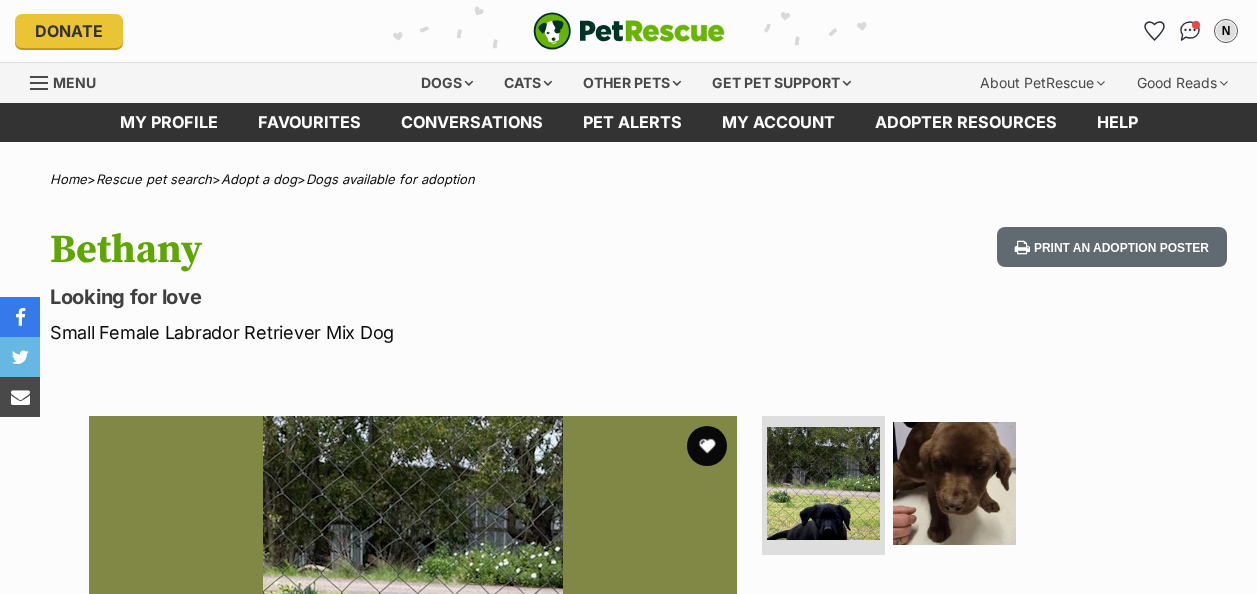 scroll, scrollTop: 0, scrollLeft: 0, axis: both 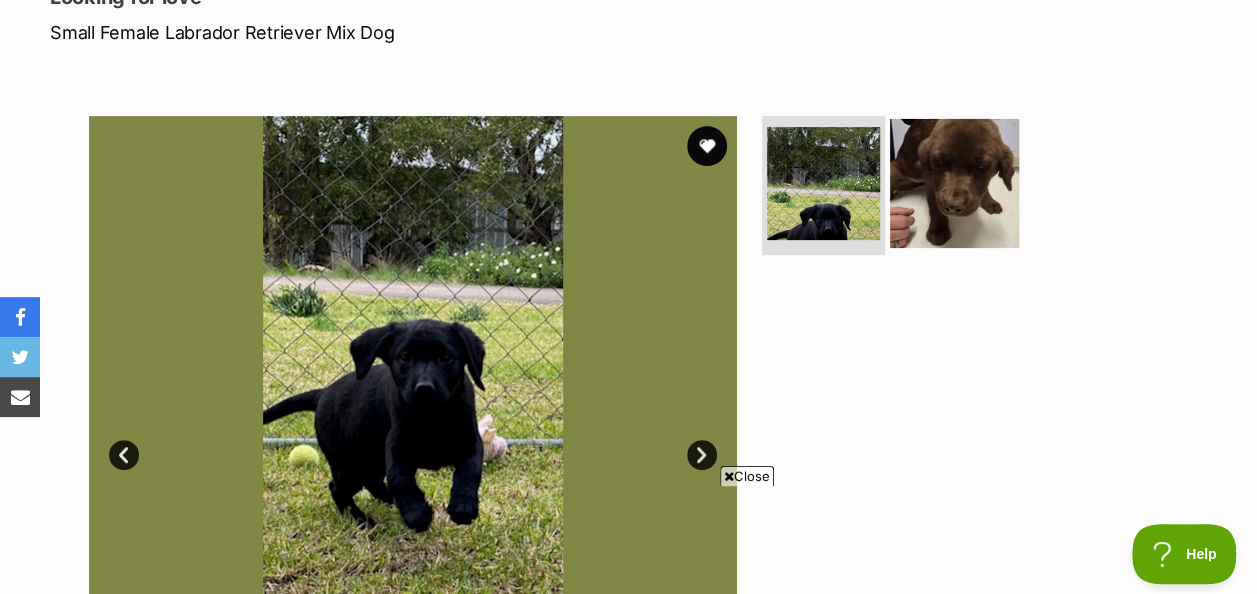 click at bounding box center (954, 182) 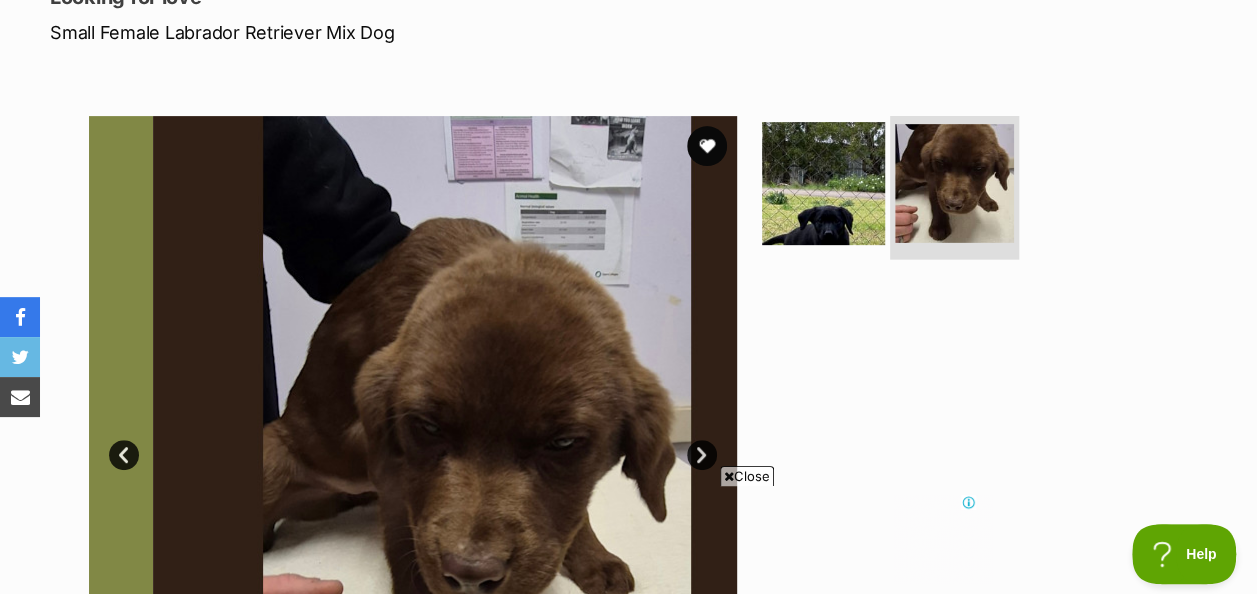 scroll, scrollTop: 0, scrollLeft: 0, axis: both 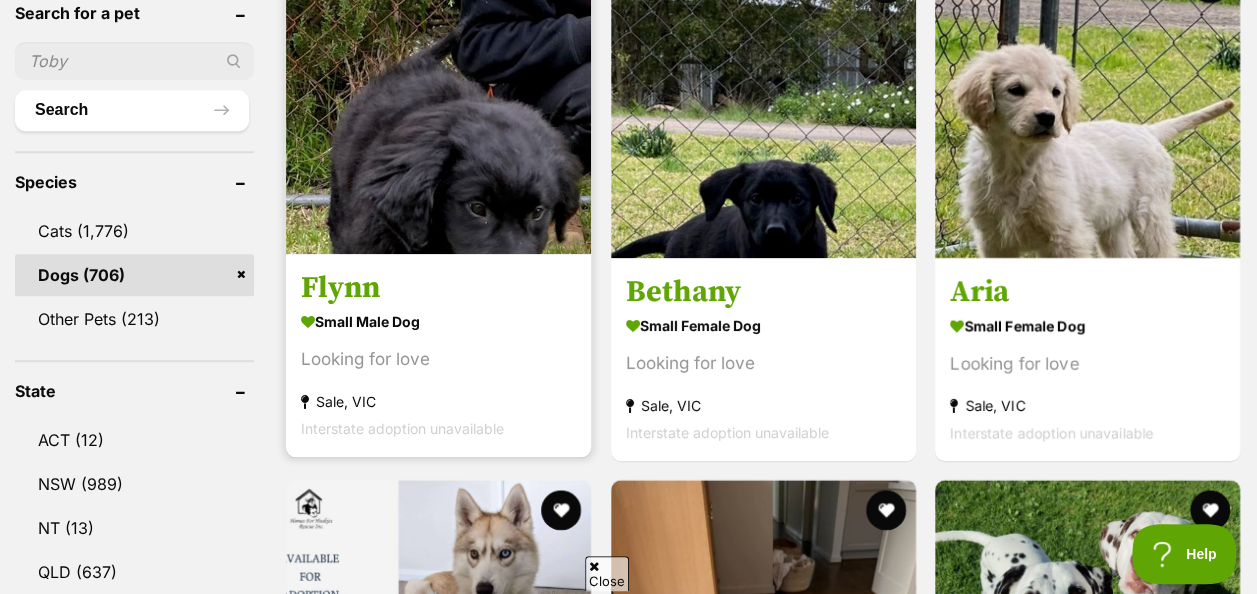 click at bounding box center [438, 101] 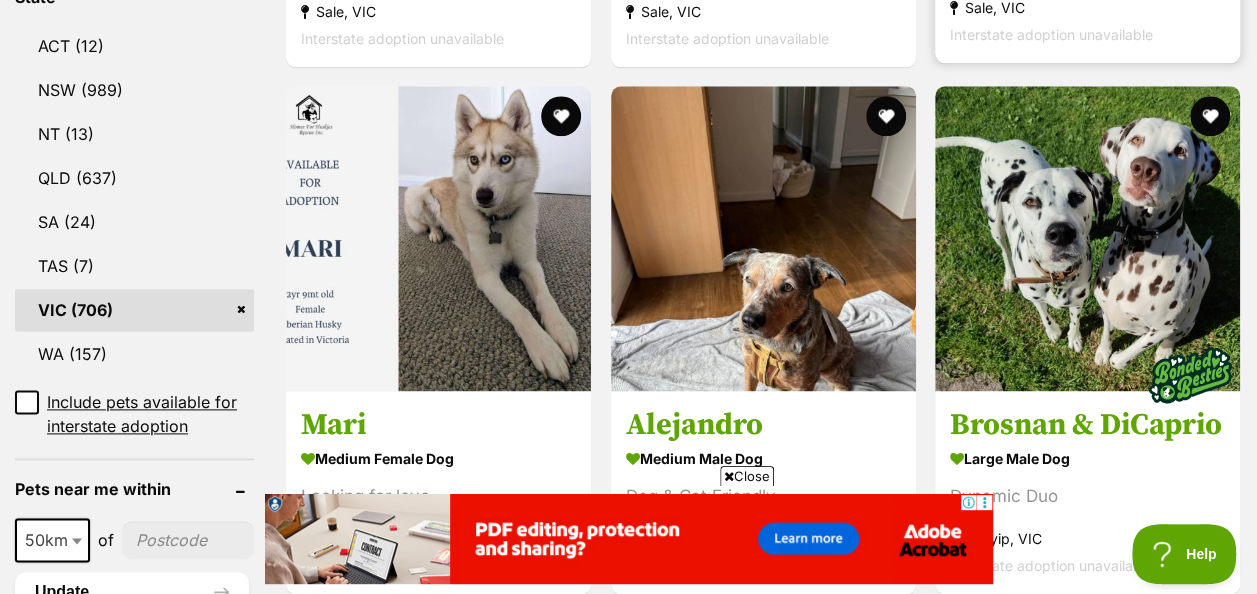 scroll, scrollTop: 1100, scrollLeft: 0, axis: vertical 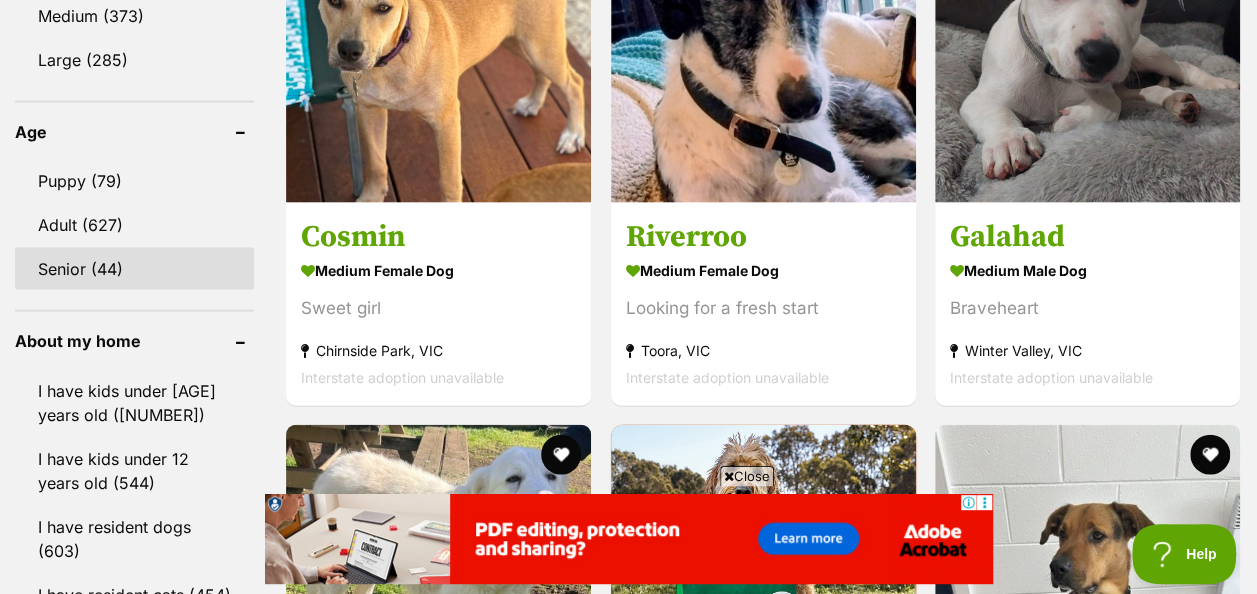 click on "Senior (44)" at bounding box center [134, 269] 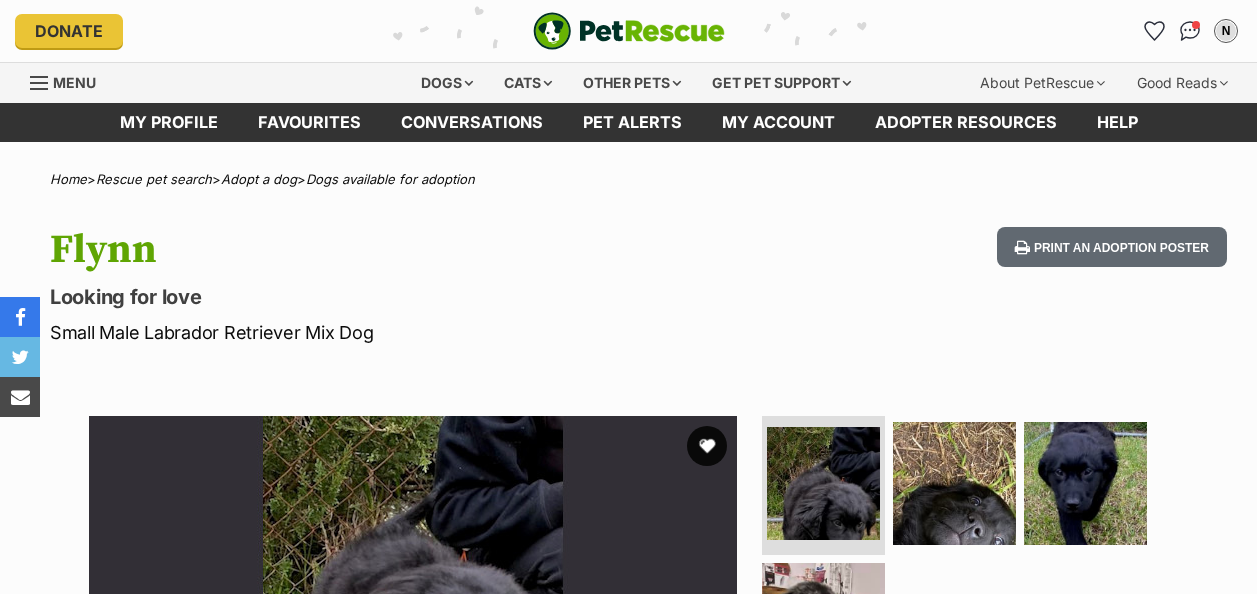 scroll, scrollTop: 0, scrollLeft: 0, axis: both 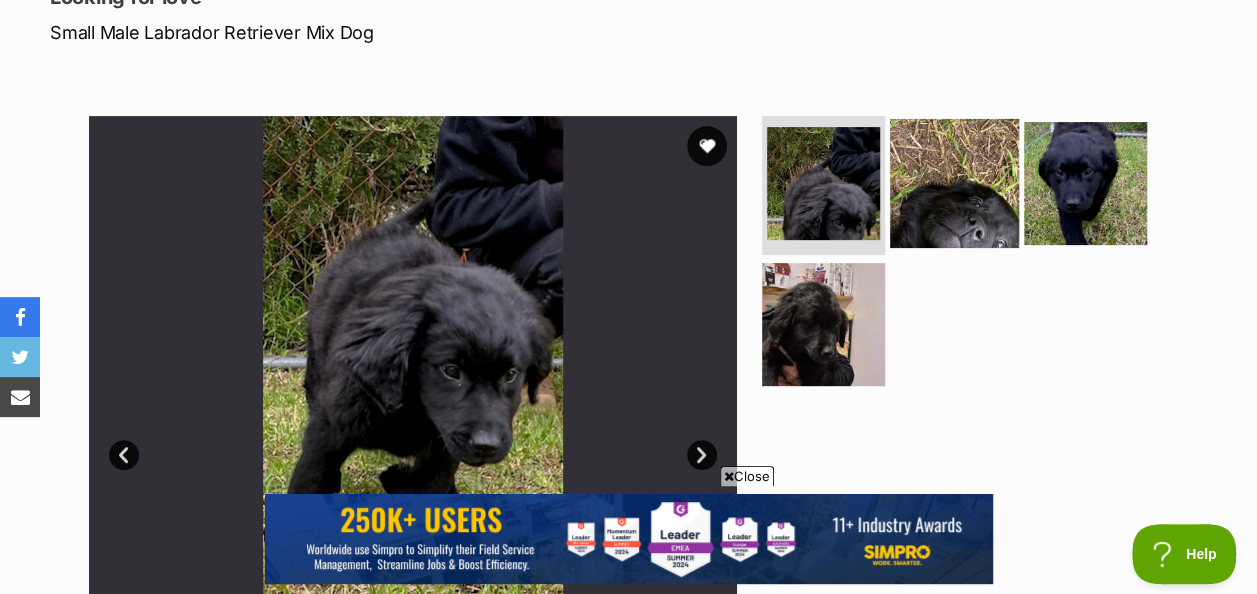 click at bounding box center [954, 182] 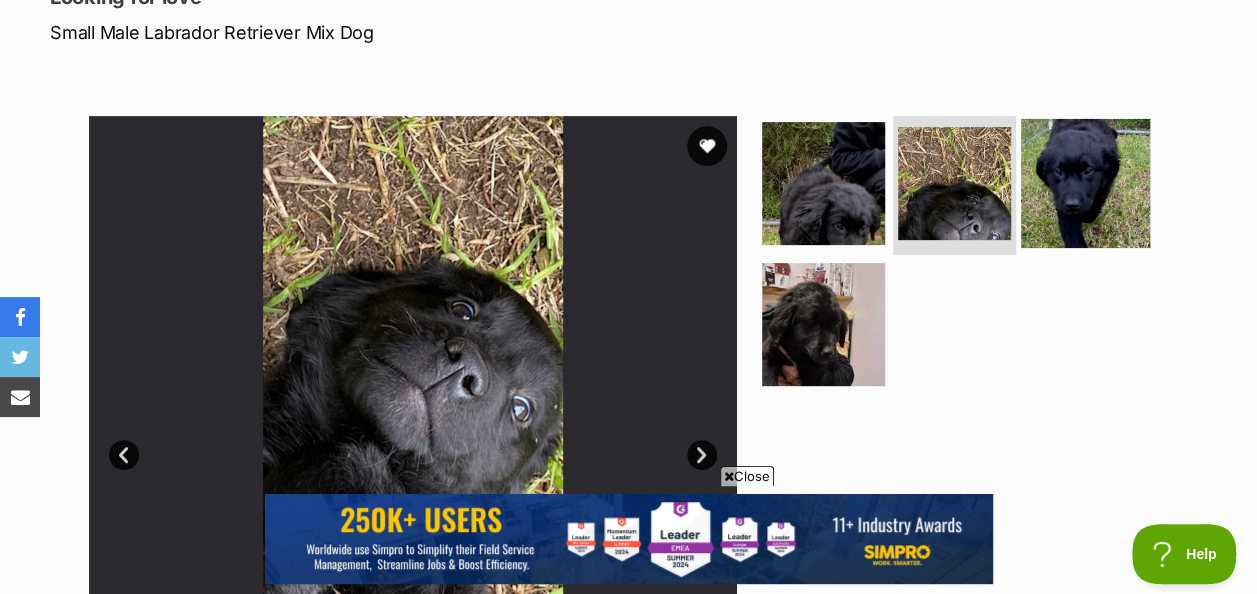 click at bounding box center [1085, 182] 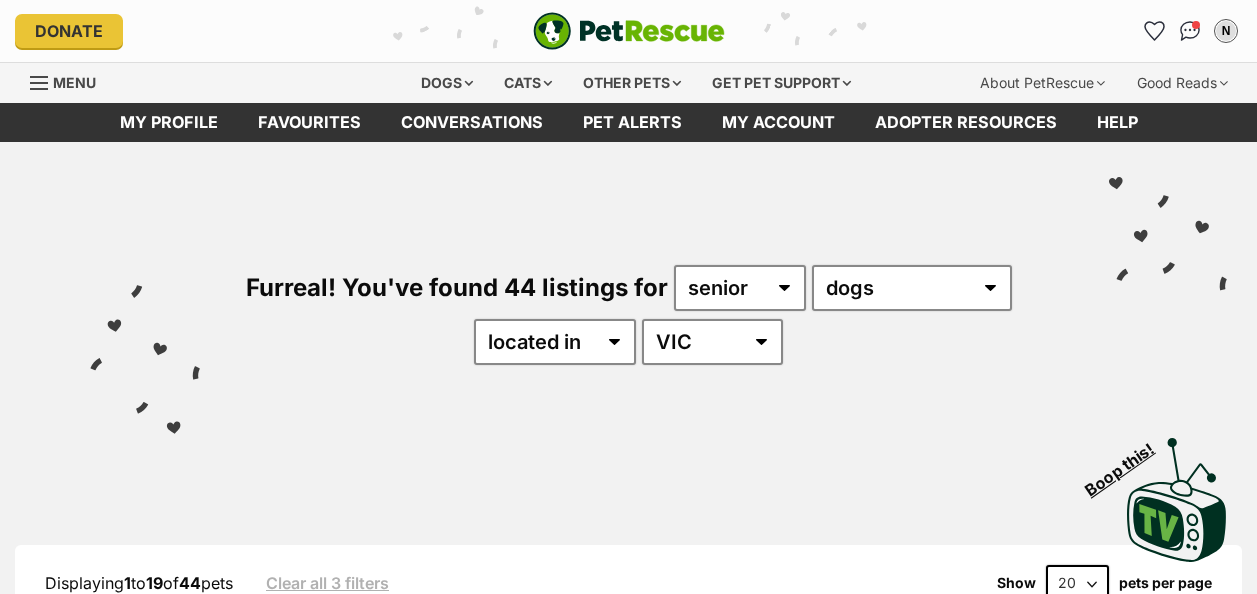 scroll, scrollTop: 0, scrollLeft: 0, axis: both 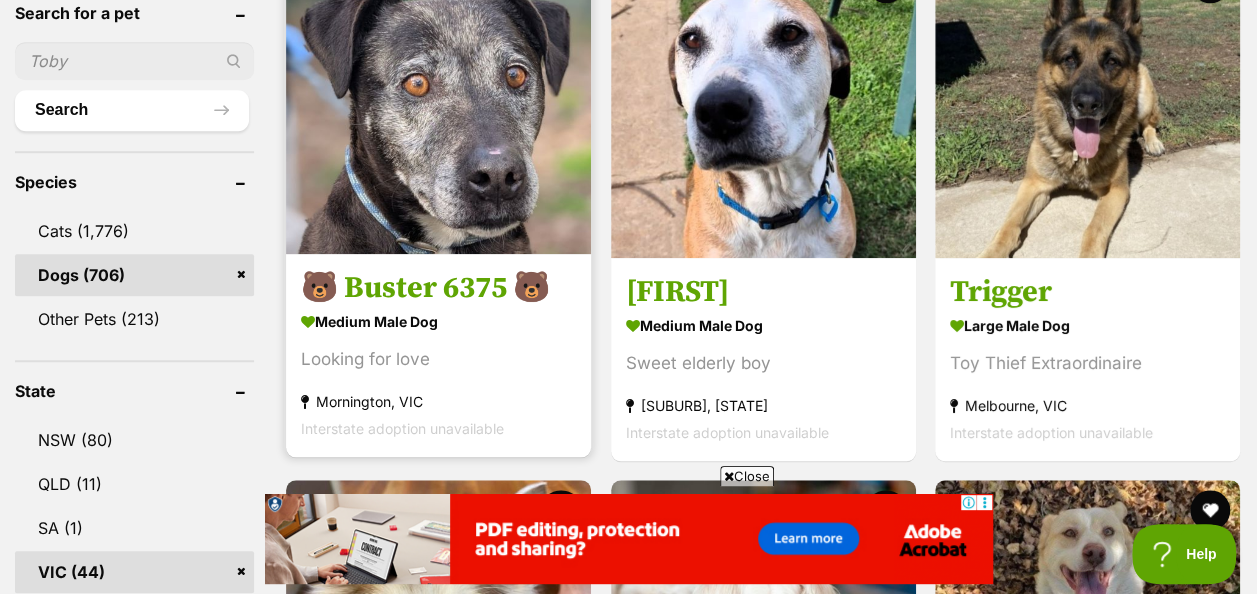 click at bounding box center (438, 101) 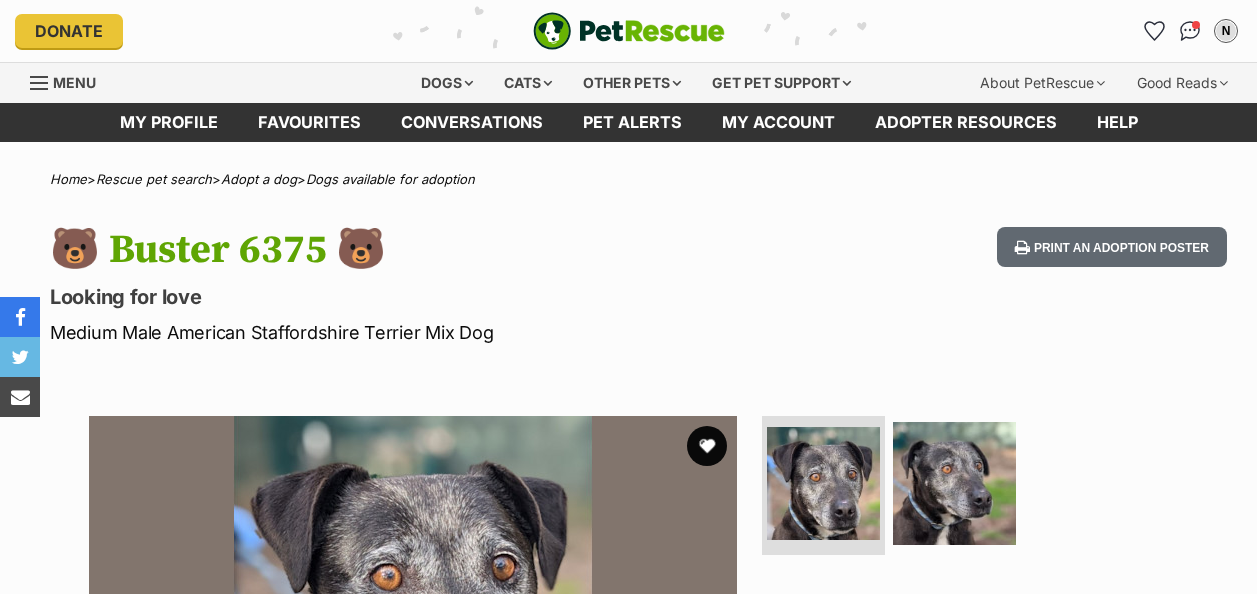 scroll, scrollTop: 0, scrollLeft: 0, axis: both 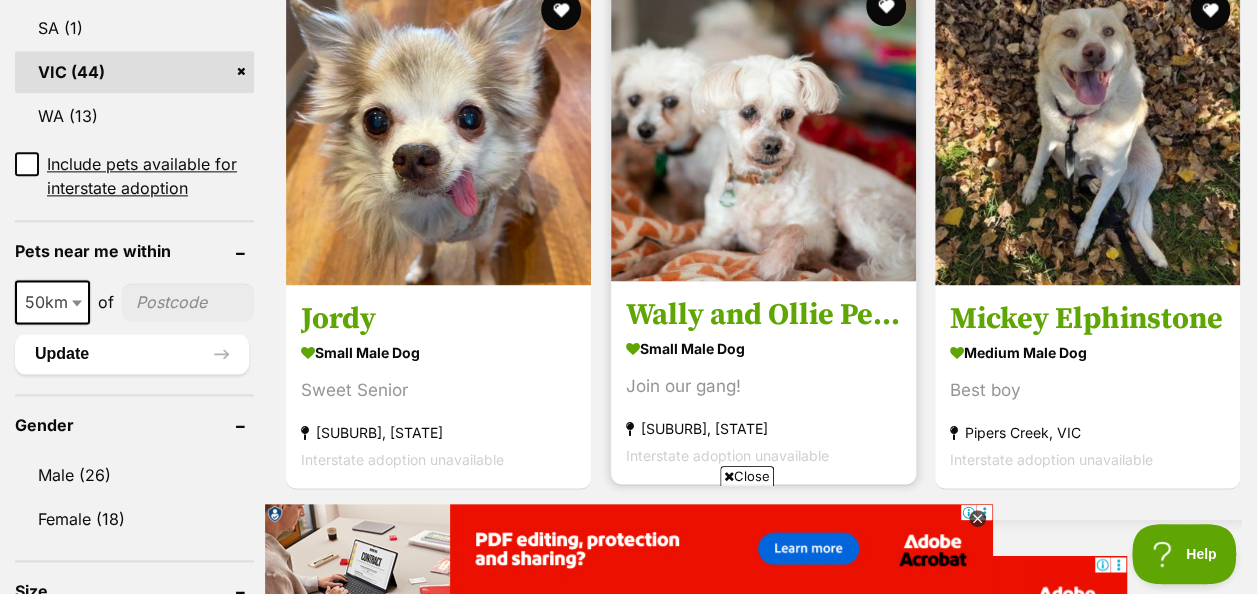 drag, startPoint x: 481, startPoint y: 191, endPoint x: 720, endPoint y: 192, distance: 239.00209 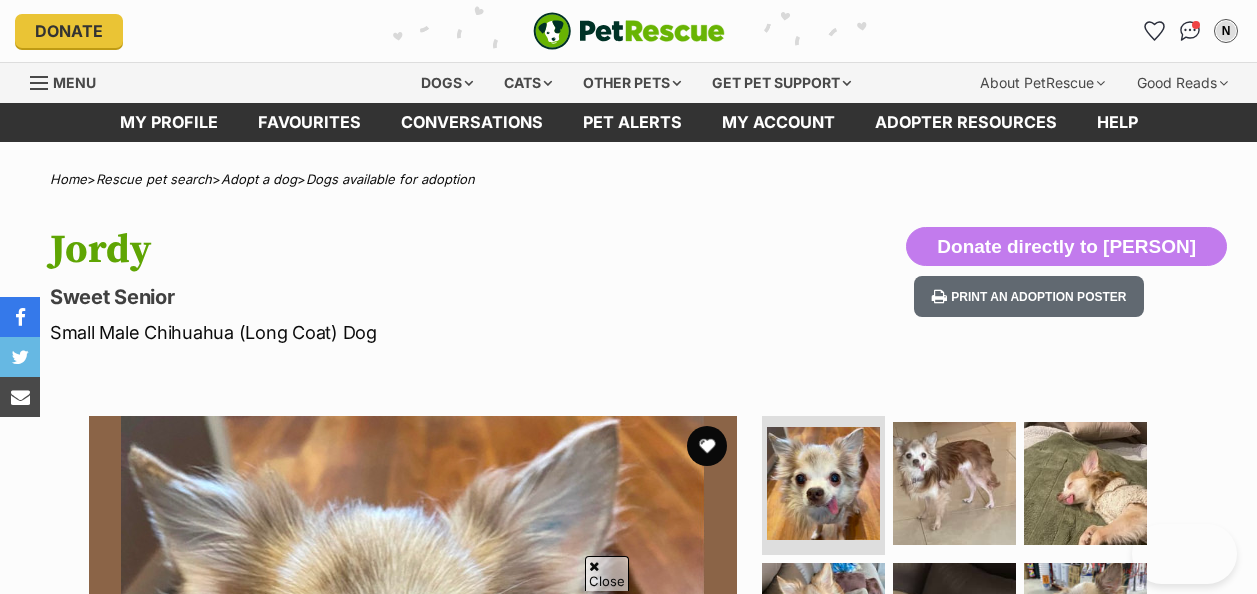 scroll, scrollTop: 400, scrollLeft: 0, axis: vertical 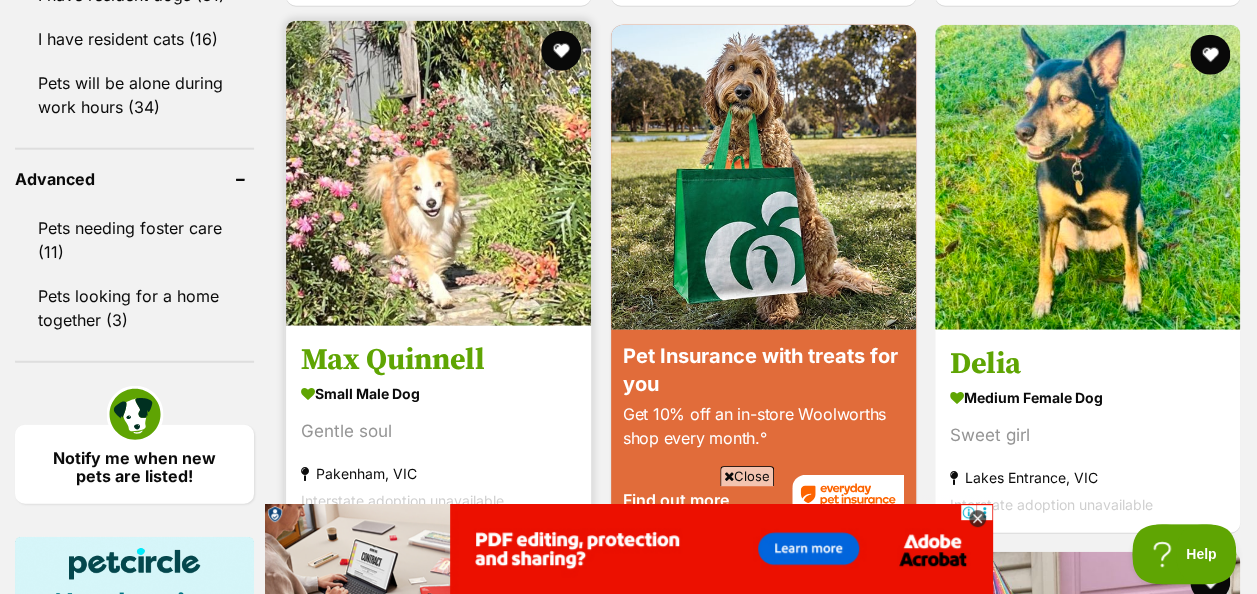 click at bounding box center (438, 173) 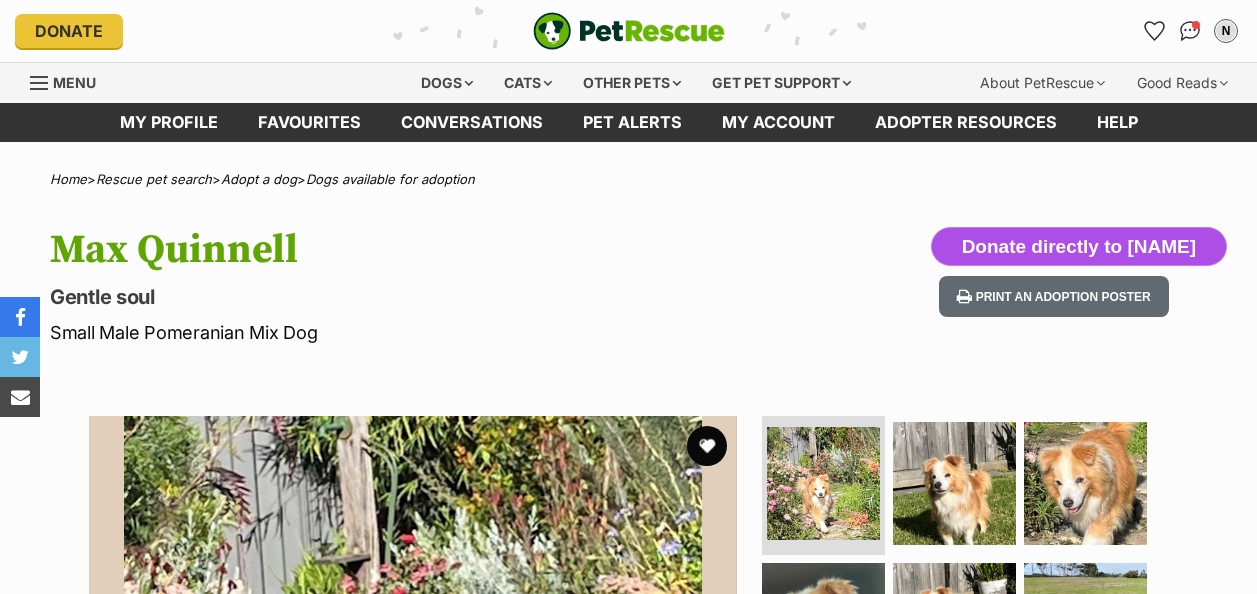 scroll, scrollTop: 0, scrollLeft: 0, axis: both 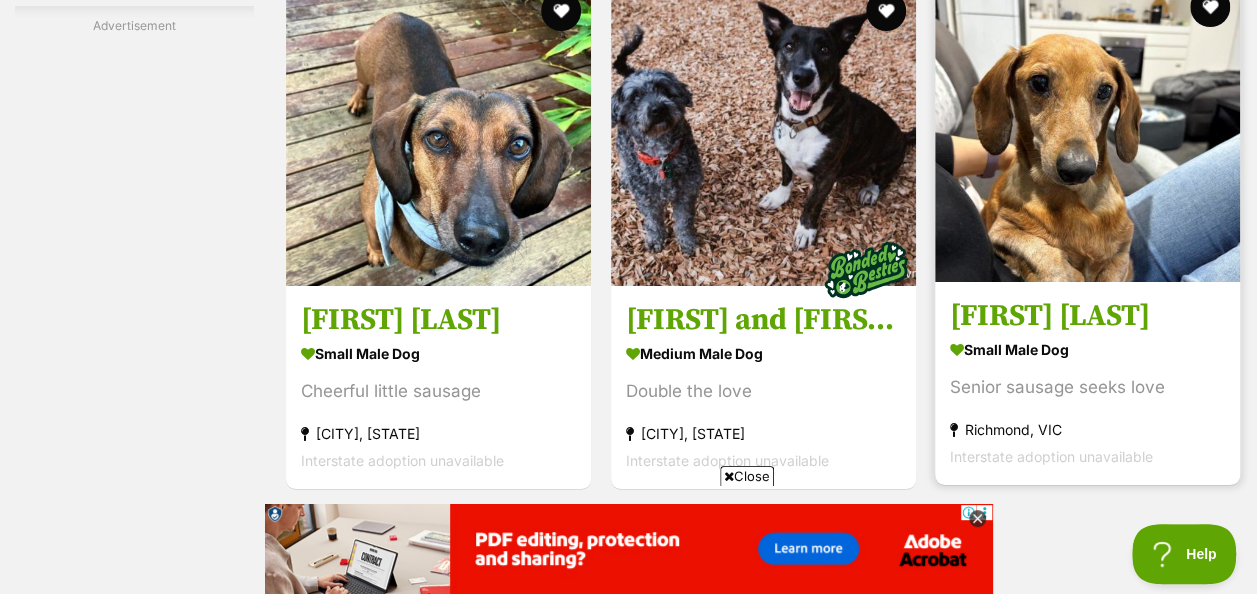 click at bounding box center [1087, 129] 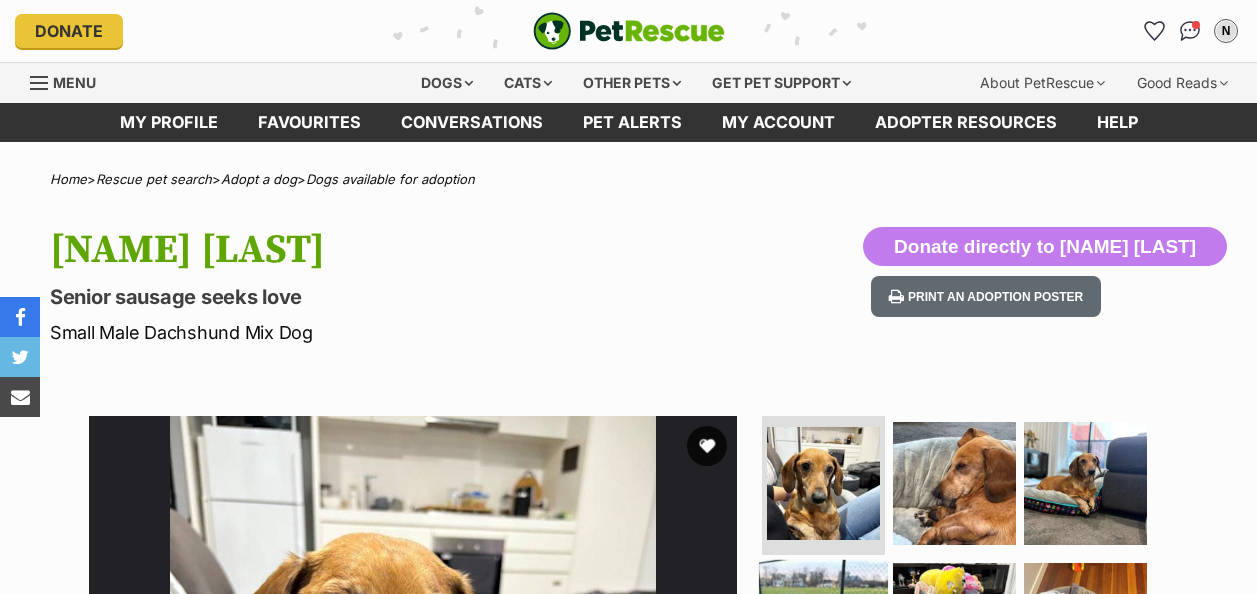 scroll, scrollTop: 400, scrollLeft: 0, axis: vertical 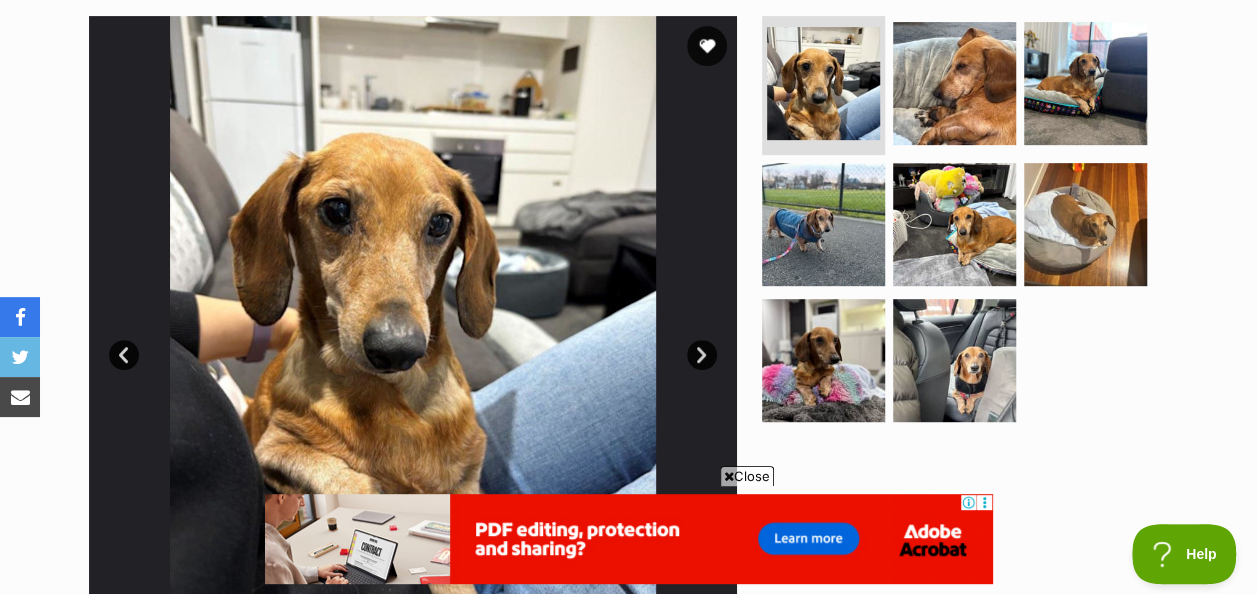 click on "Next" at bounding box center [702, 355] 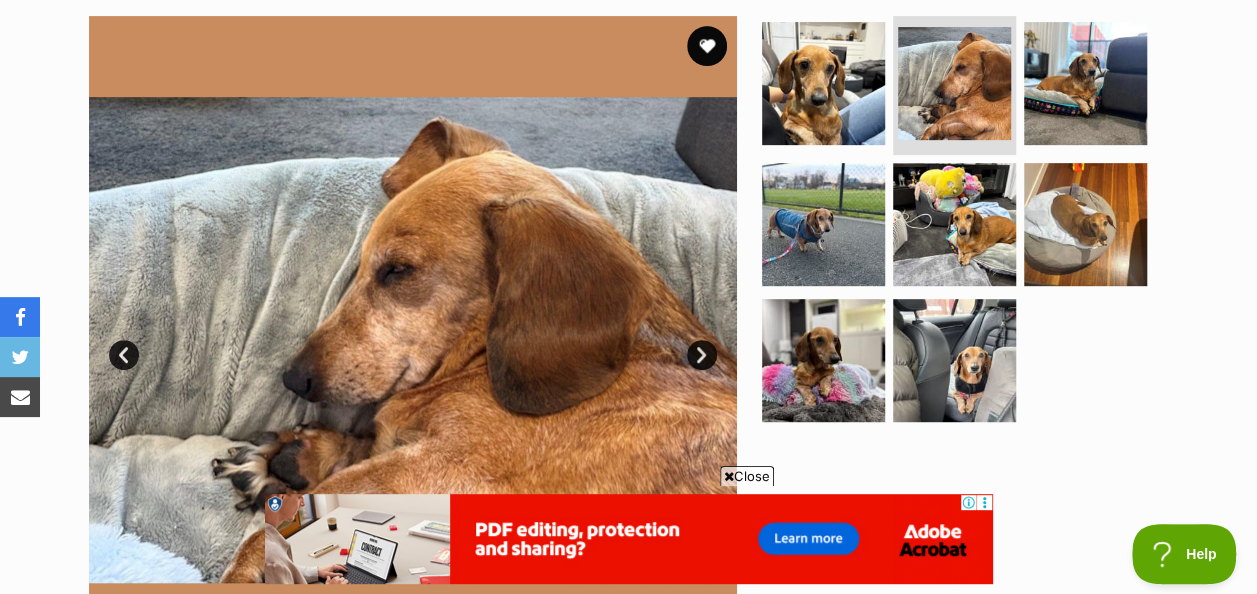 scroll, scrollTop: 0, scrollLeft: 0, axis: both 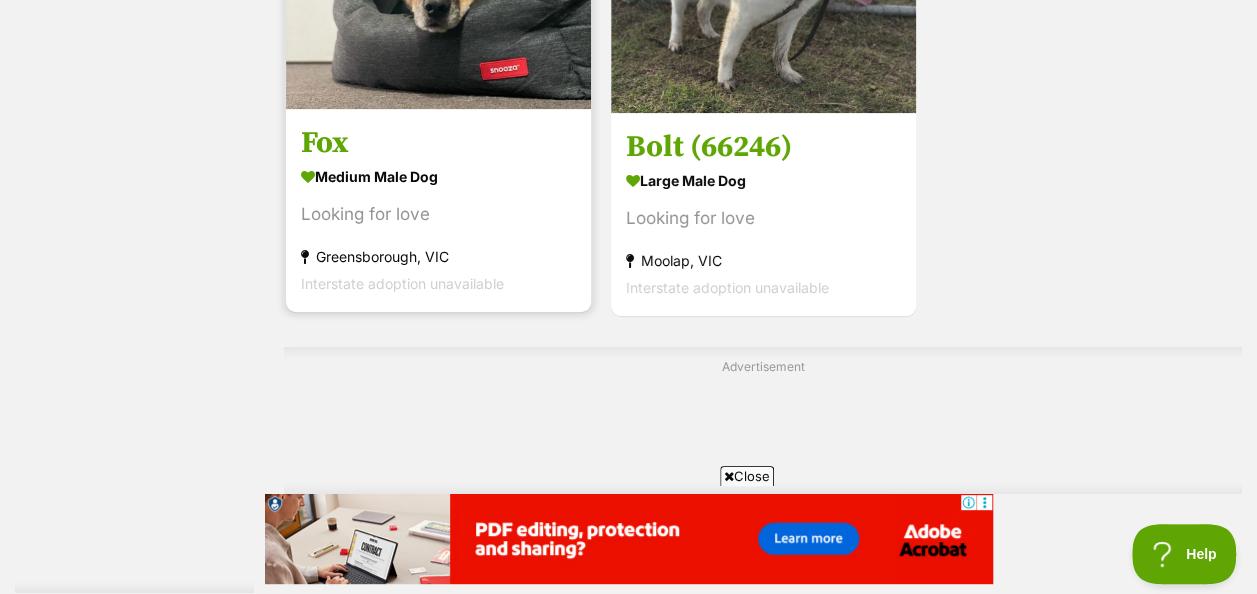 click at bounding box center [438, -44] 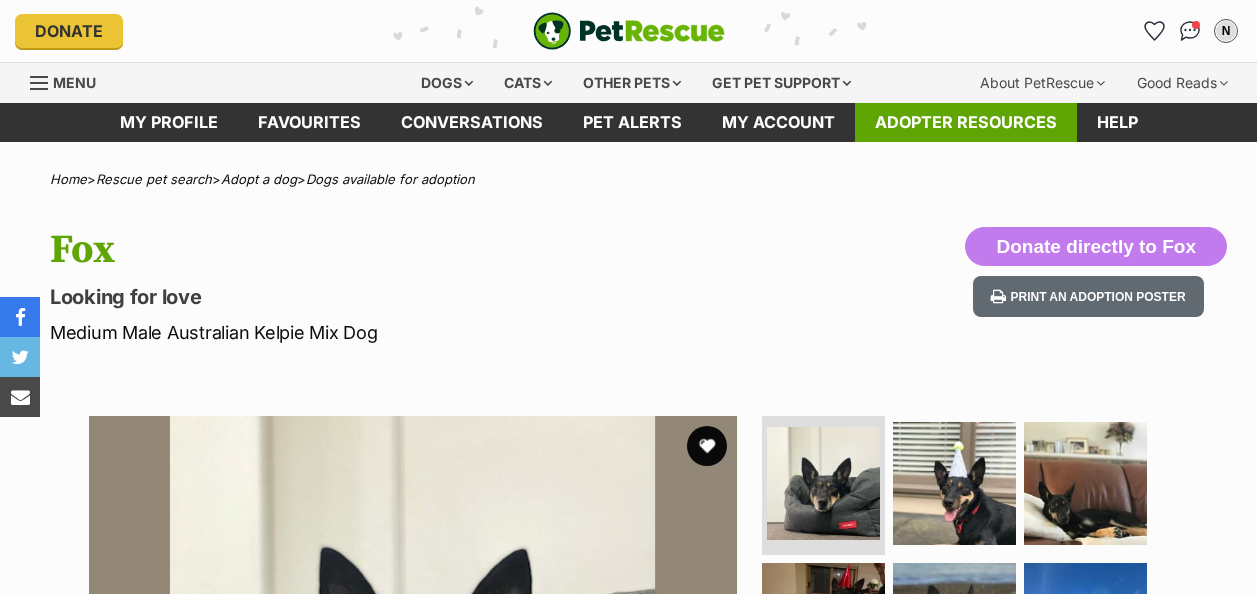 scroll, scrollTop: 0, scrollLeft: 0, axis: both 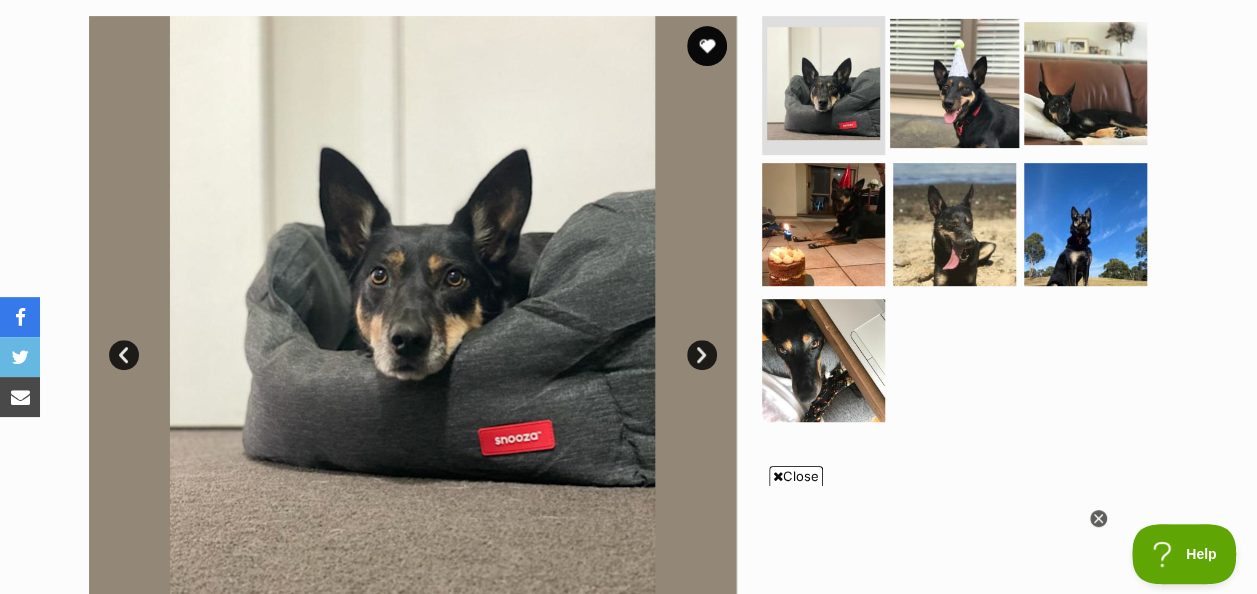 click at bounding box center [954, 82] 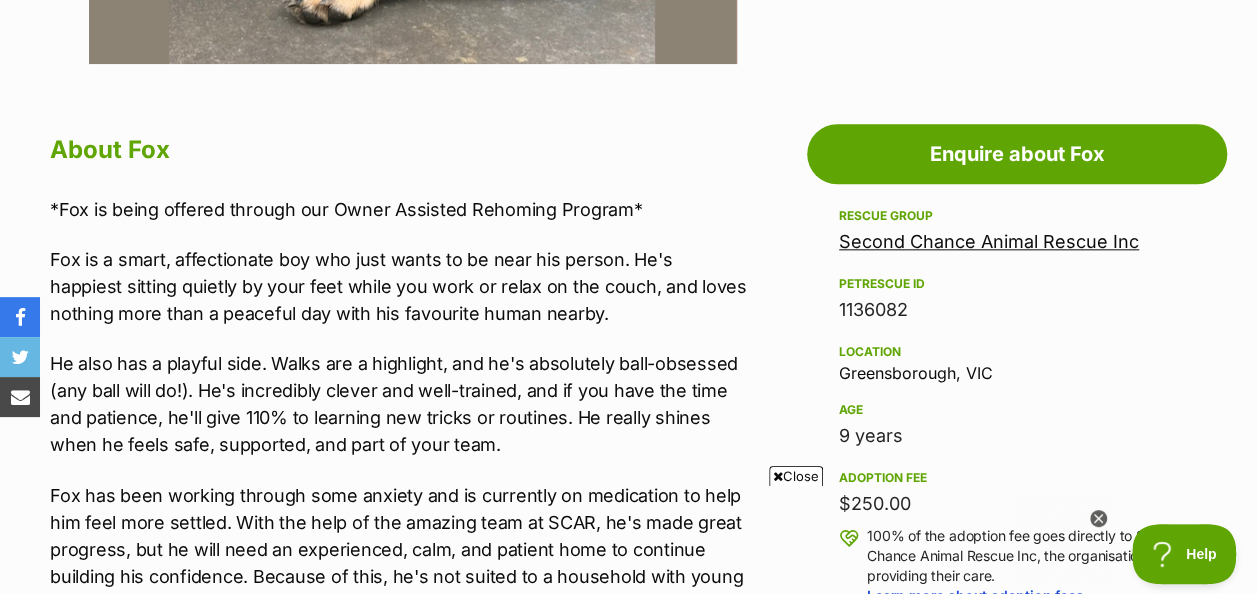 scroll, scrollTop: 1100, scrollLeft: 0, axis: vertical 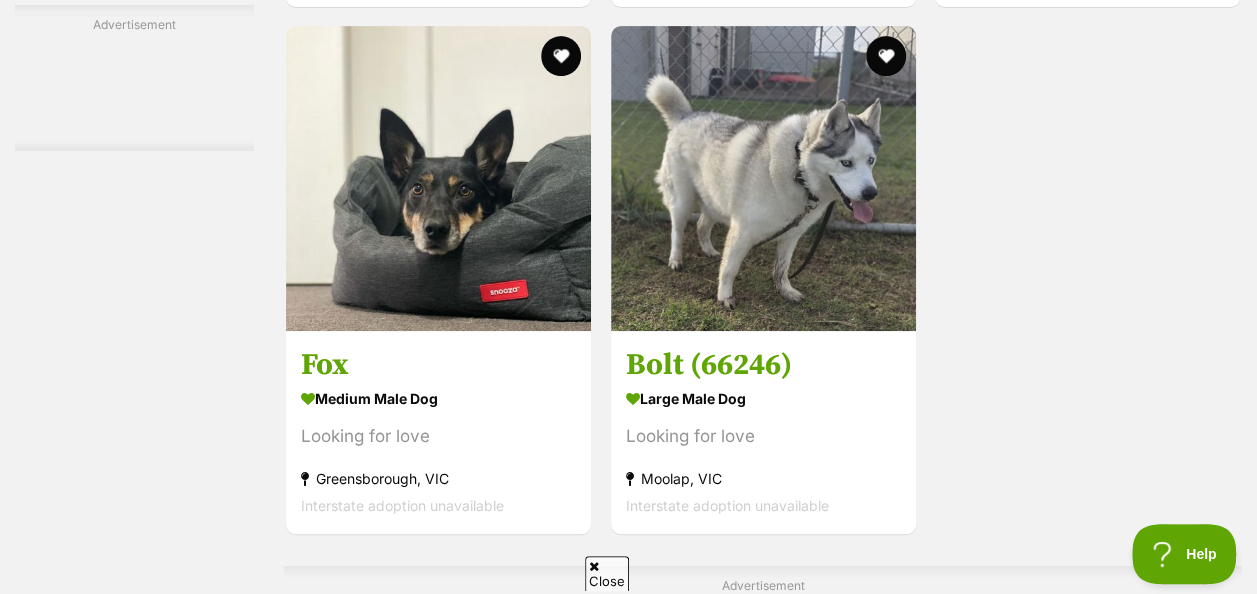 click on "Next" at bounding box center (763, 769) 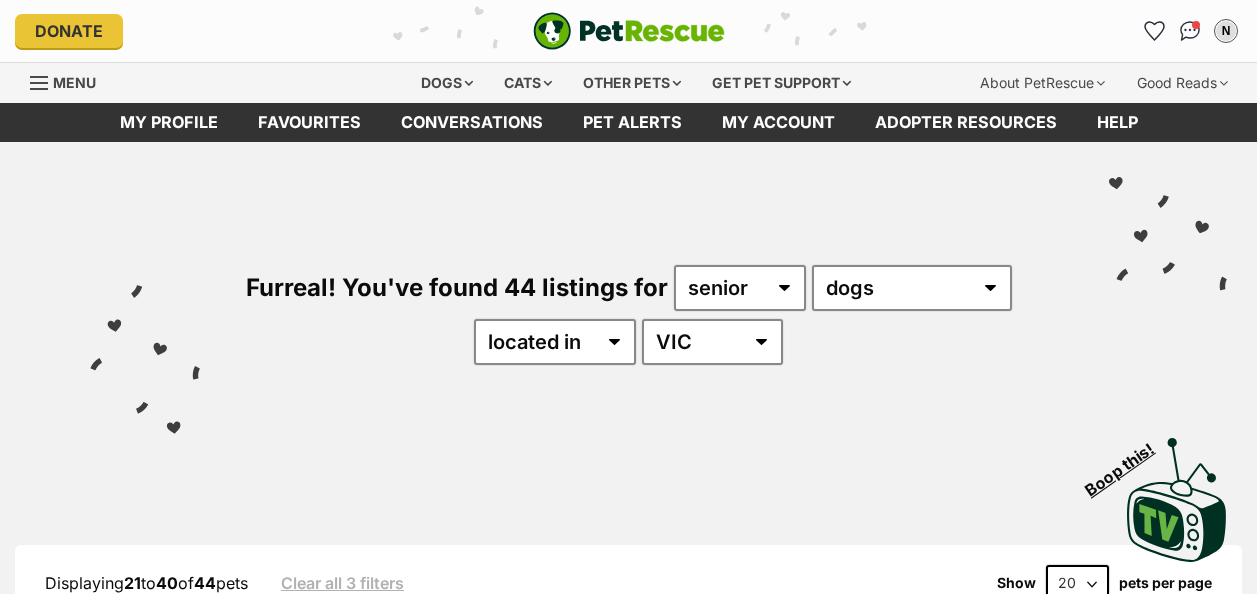 scroll, scrollTop: 464, scrollLeft: 0, axis: vertical 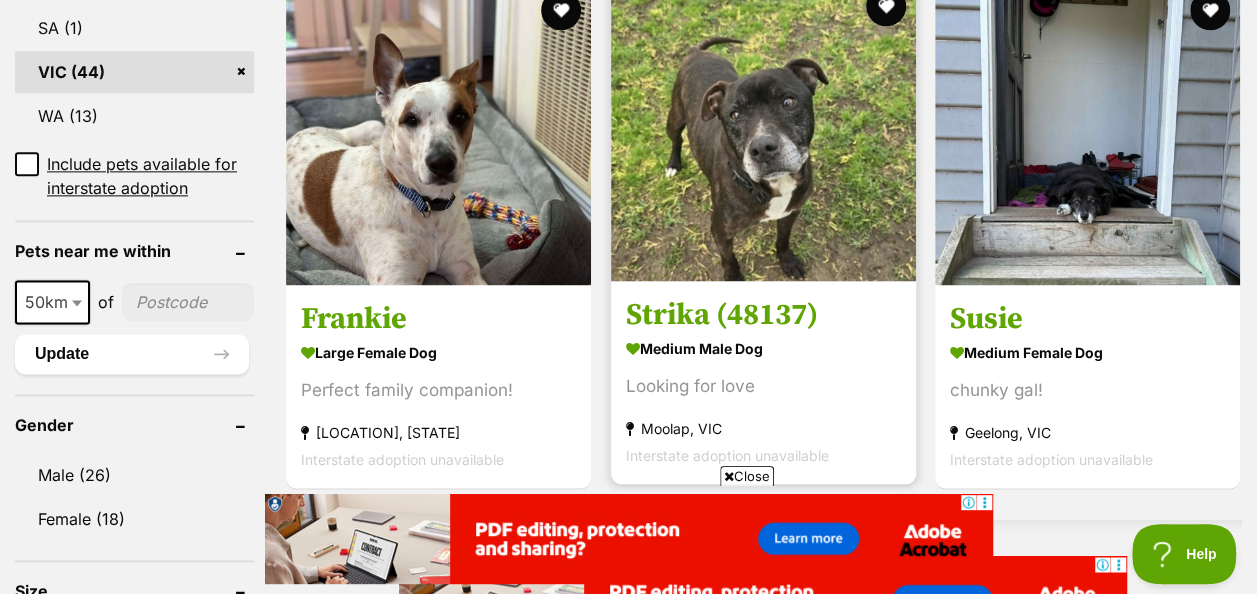 click at bounding box center (763, 128) 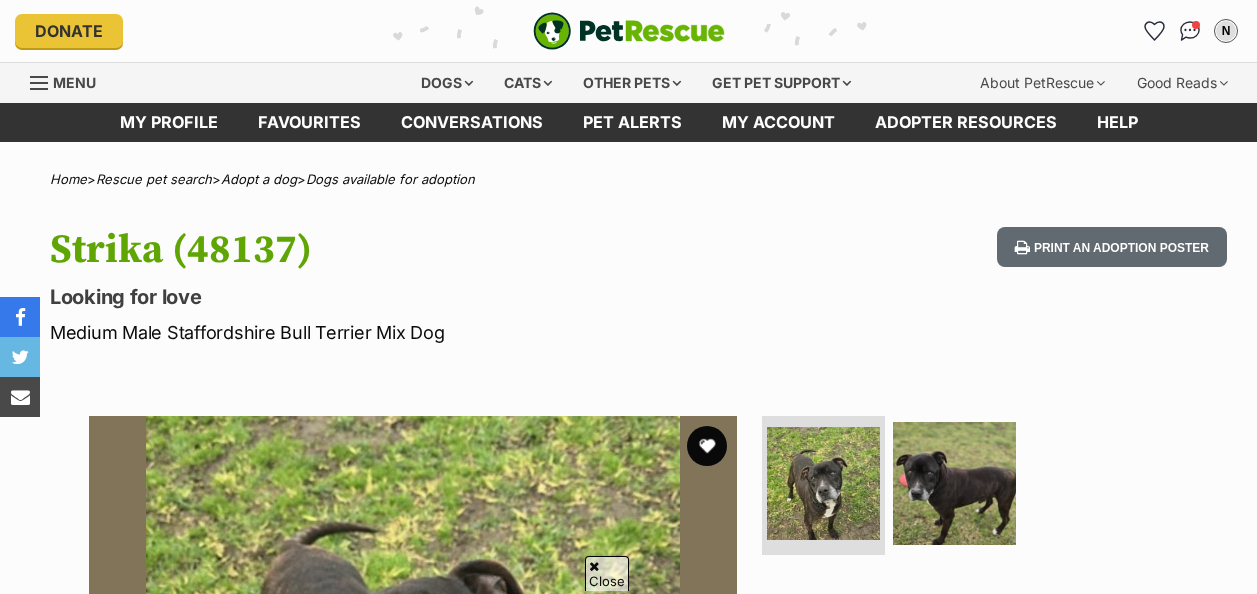 scroll, scrollTop: 493, scrollLeft: 0, axis: vertical 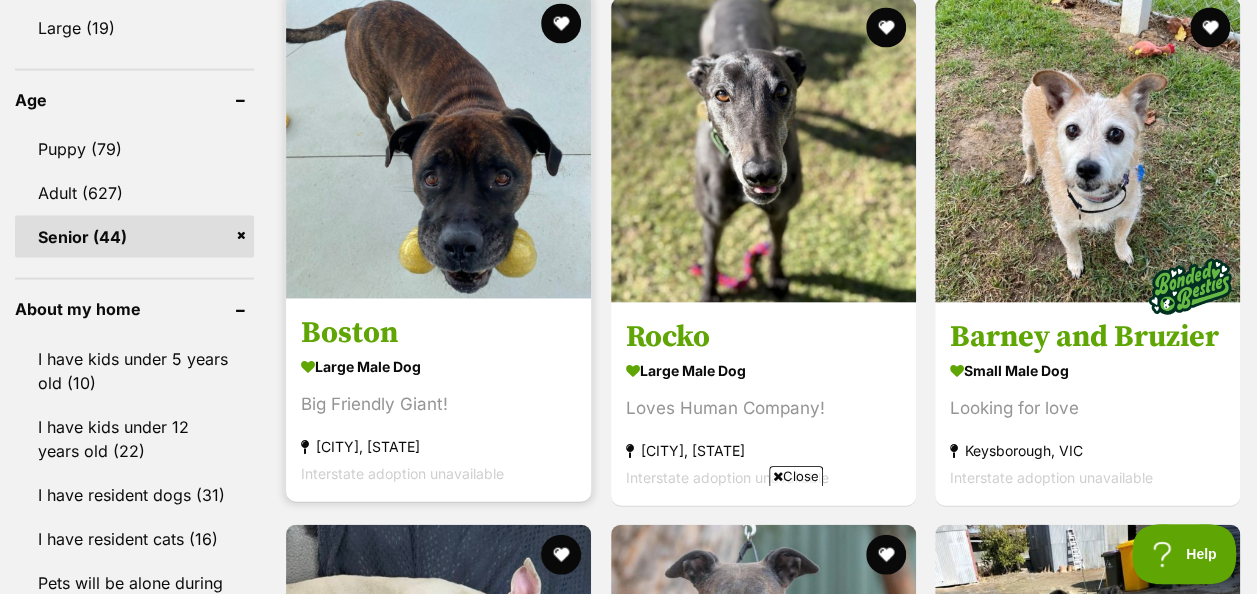 click at bounding box center [438, 146] 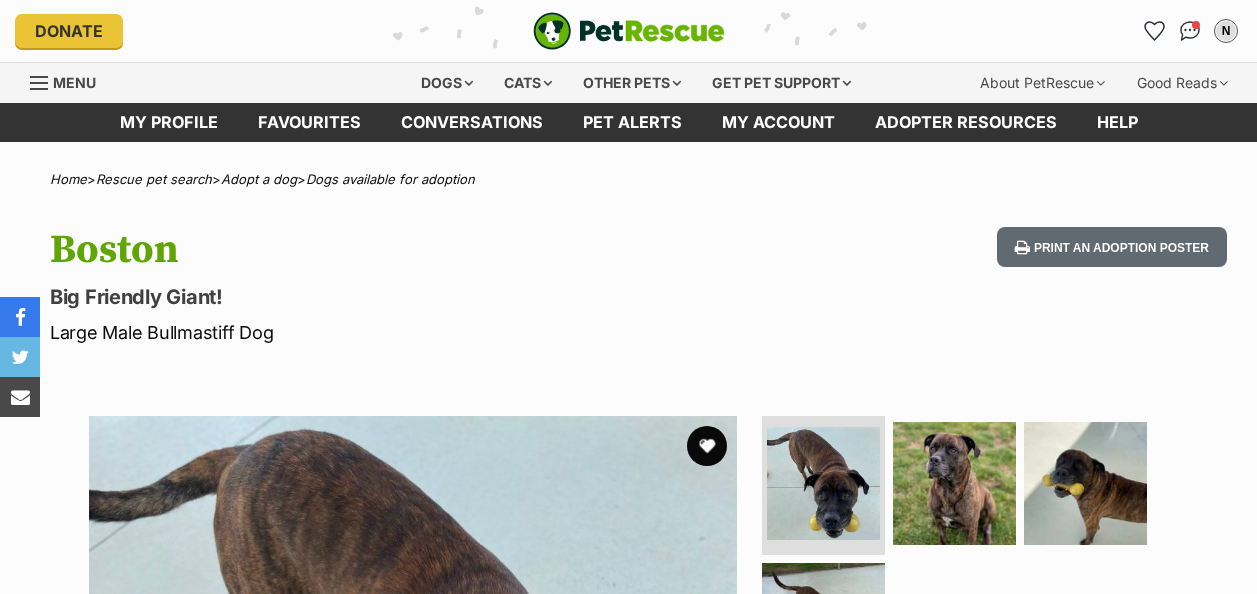 scroll, scrollTop: 0, scrollLeft: 0, axis: both 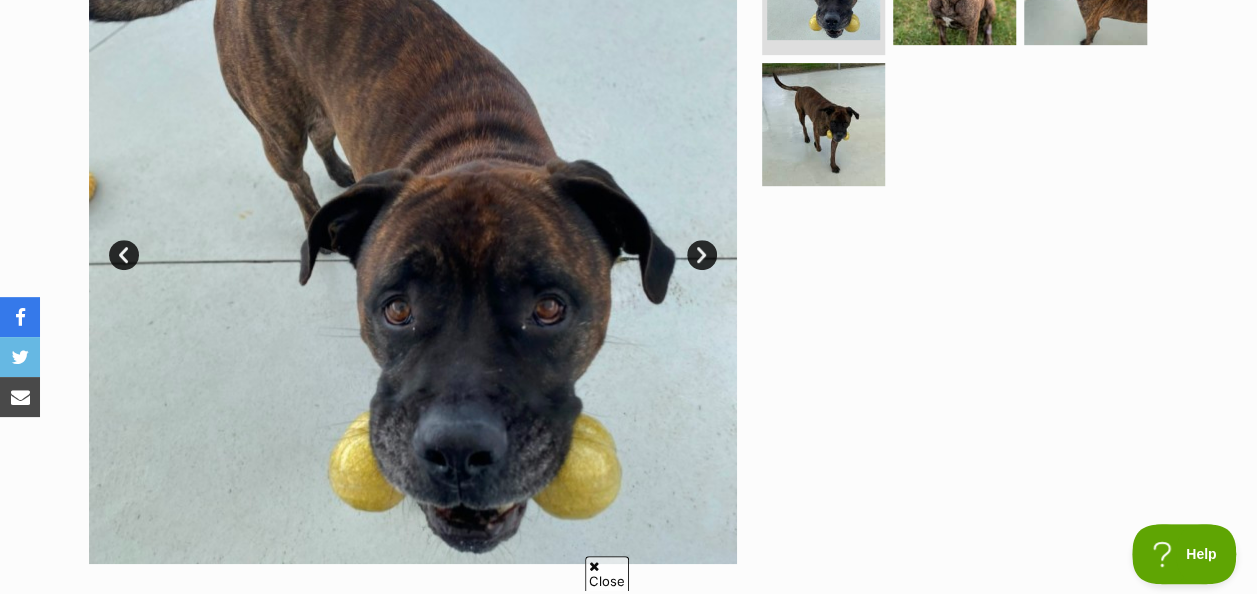 click on "Next" at bounding box center (702, 255) 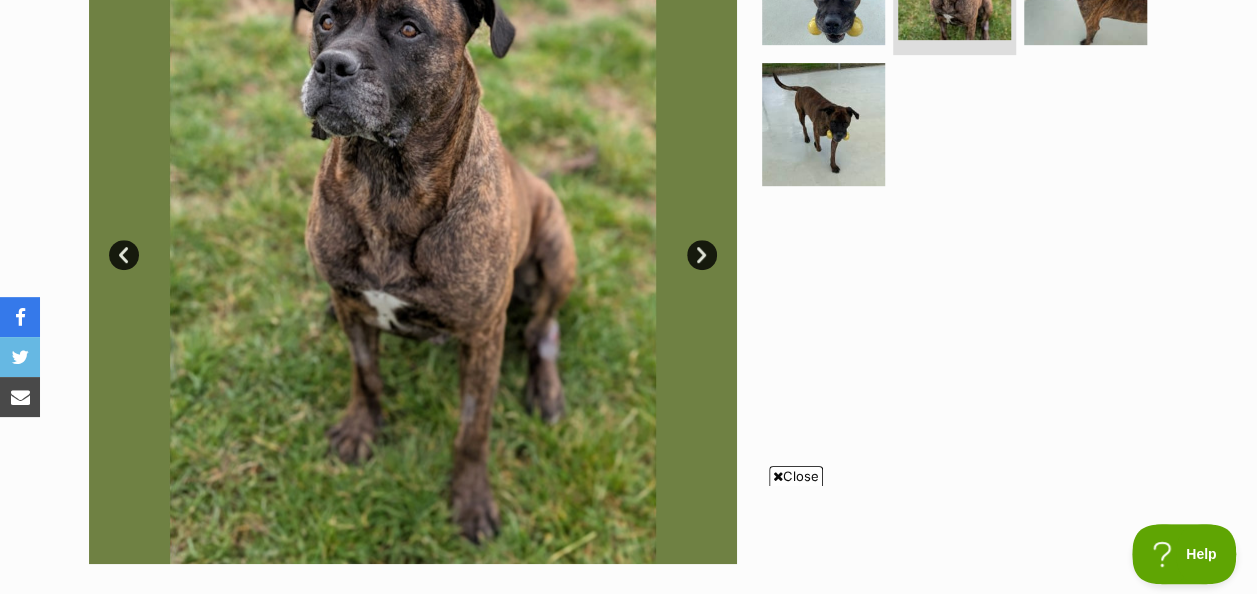 scroll, scrollTop: 0, scrollLeft: 0, axis: both 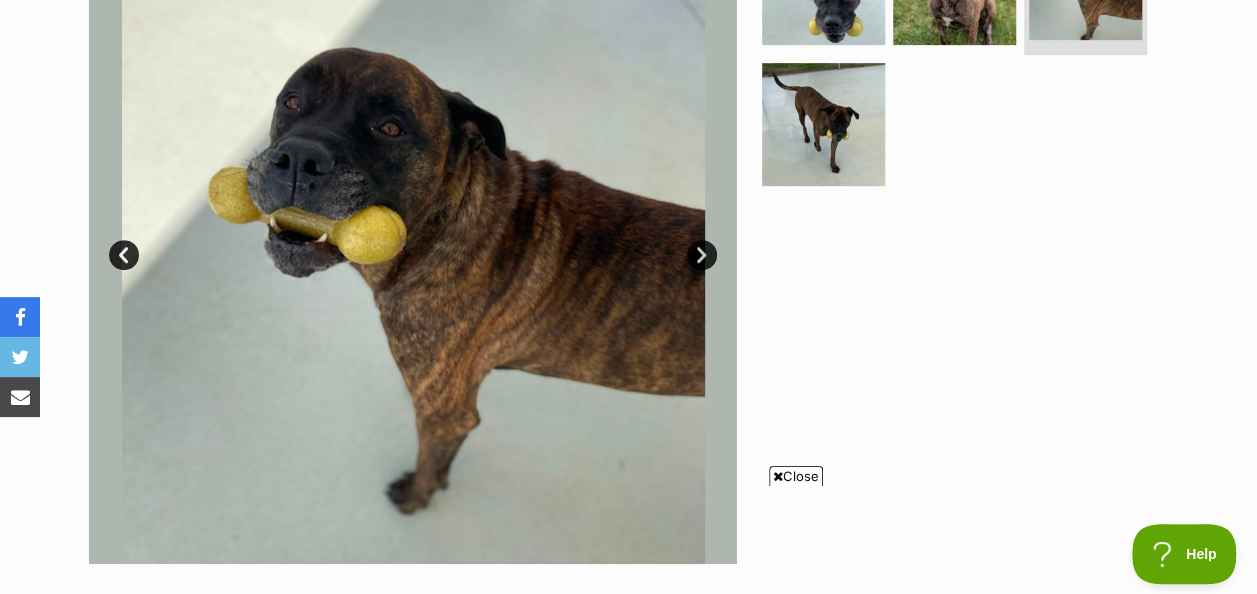 click on "Next" at bounding box center [702, 255] 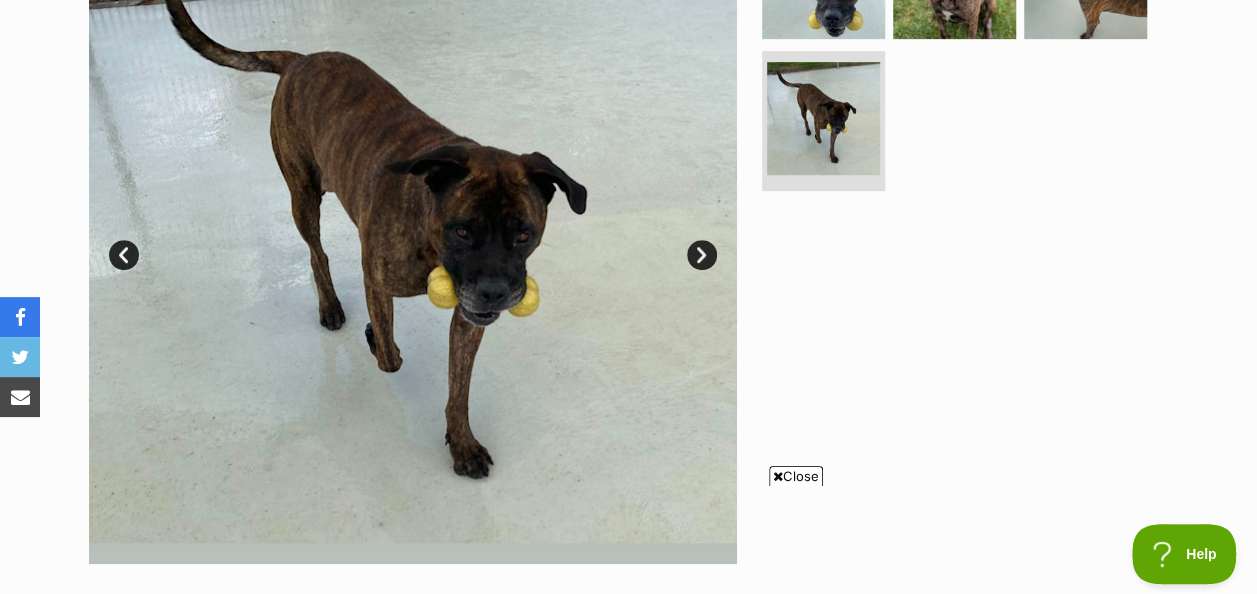 scroll, scrollTop: 672, scrollLeft: 0, axis: vertical 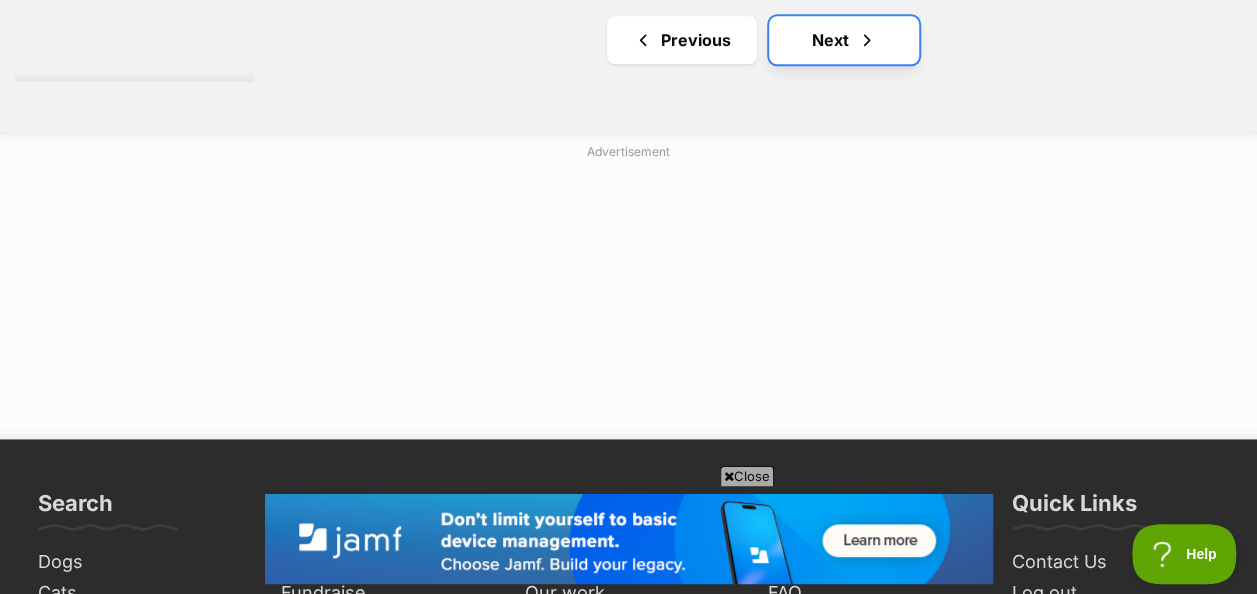 click on "Next" at bounding box center (844, 40) 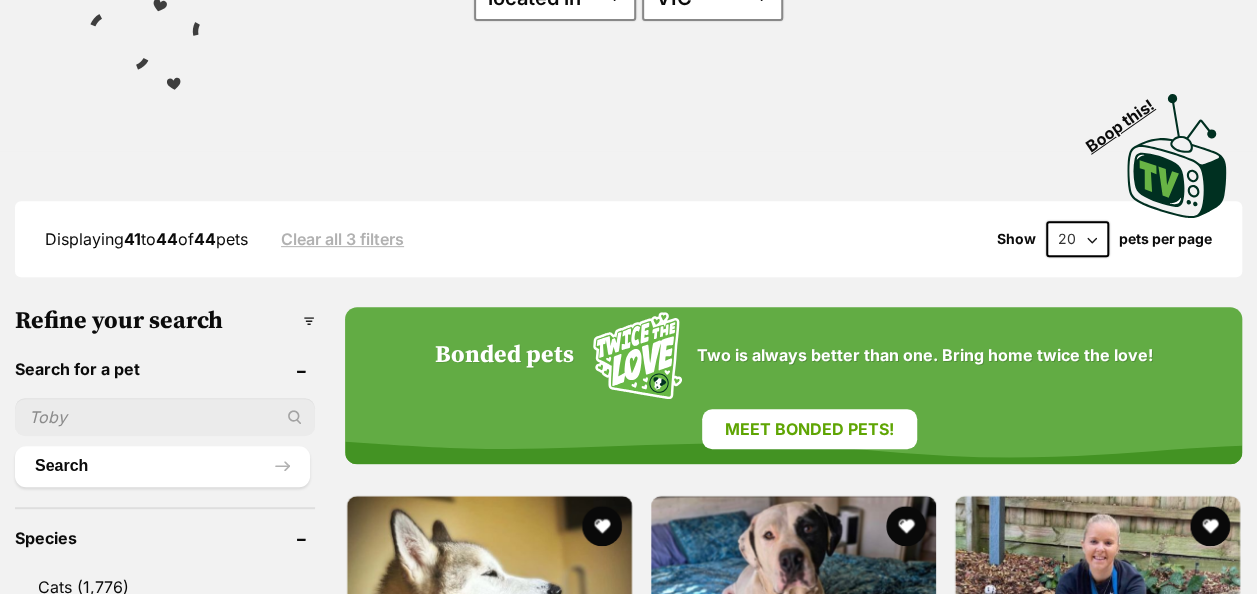 scroll, scrollTop: 0, scrollLeft: 0, axis: both 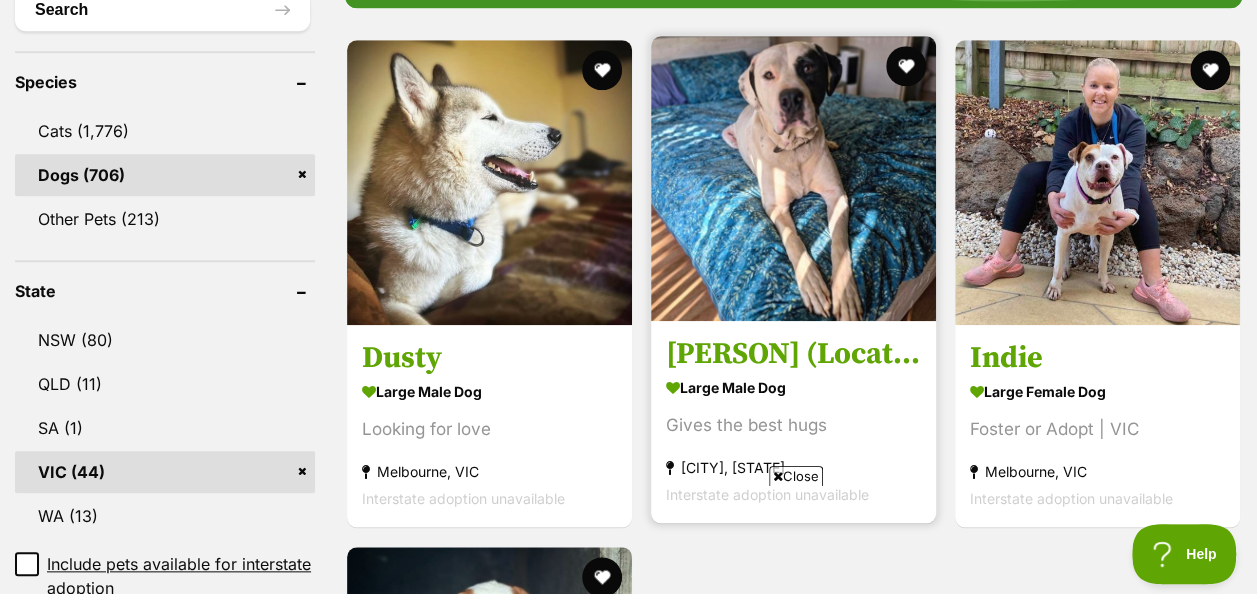 click at bounding box center [793, 178] 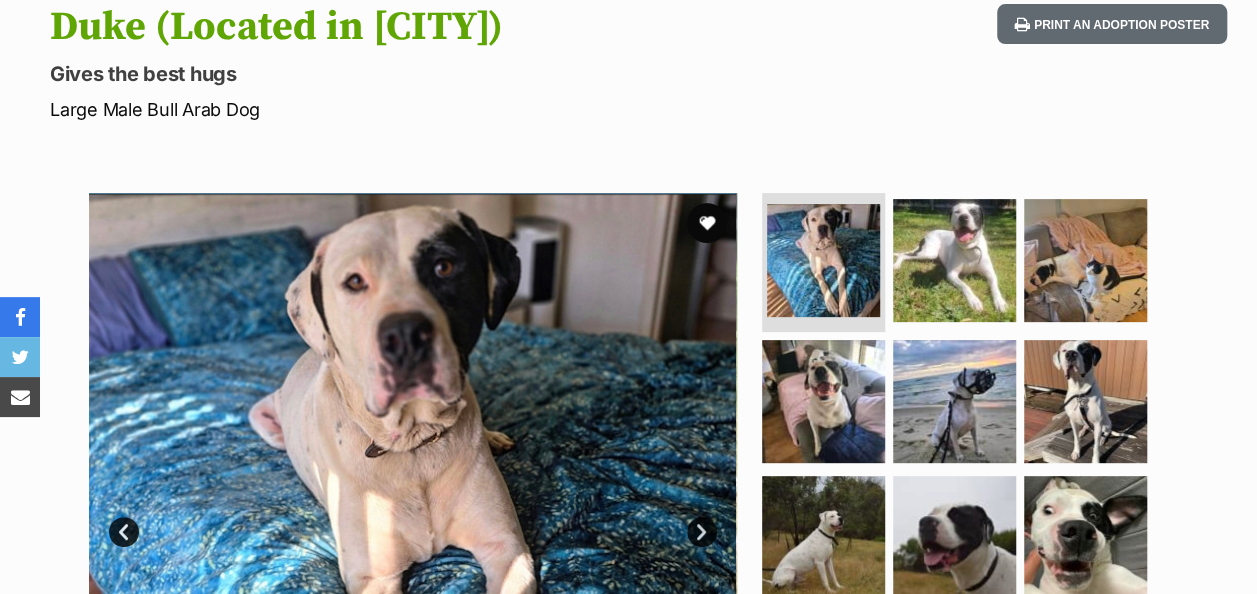 scroll, scrollTop: 0, scrollLeft: 0, axis: both 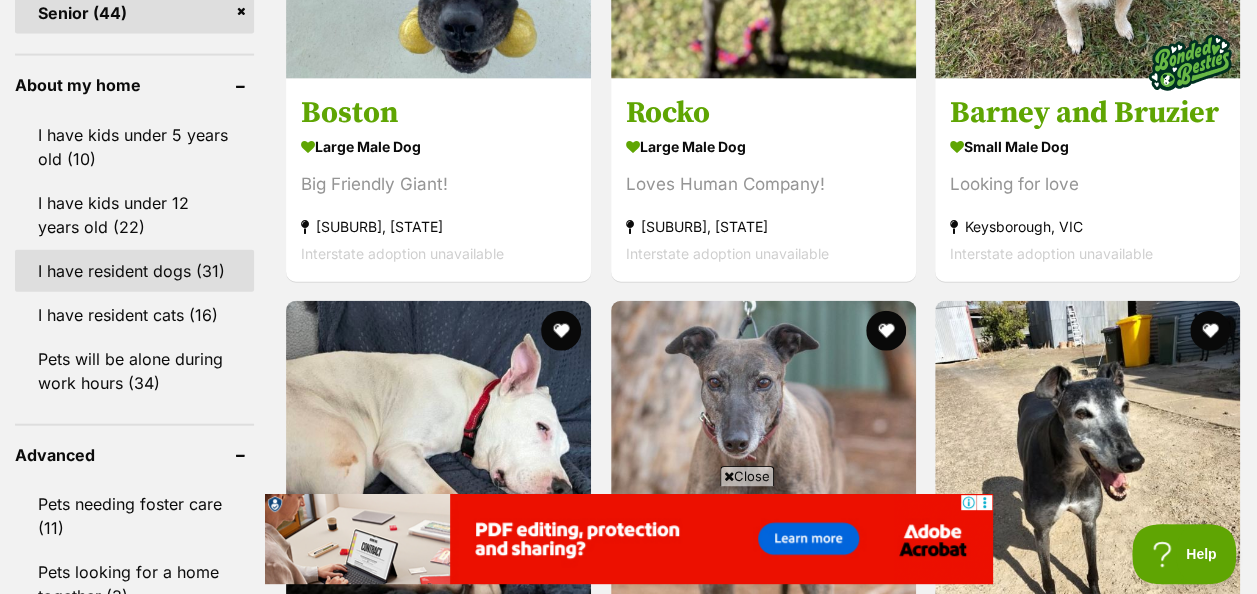 click on "I have resident dogs (31)" at bounding box center (134, 271) 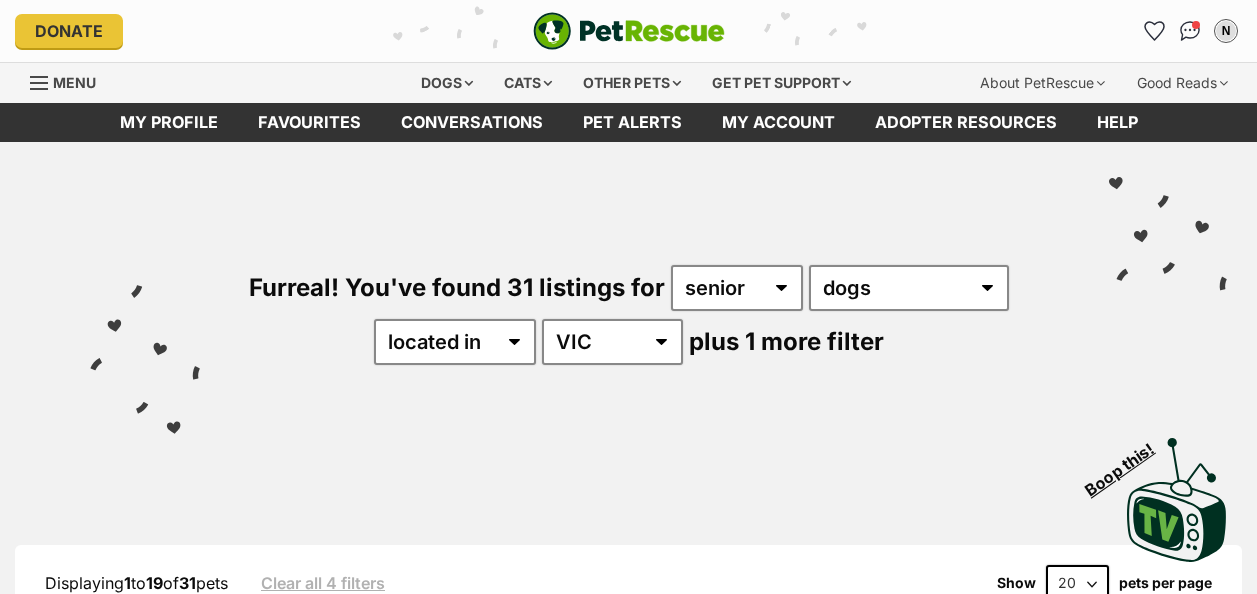 scroll, scrollTop: 0, scrollLeft: 0, axis: both 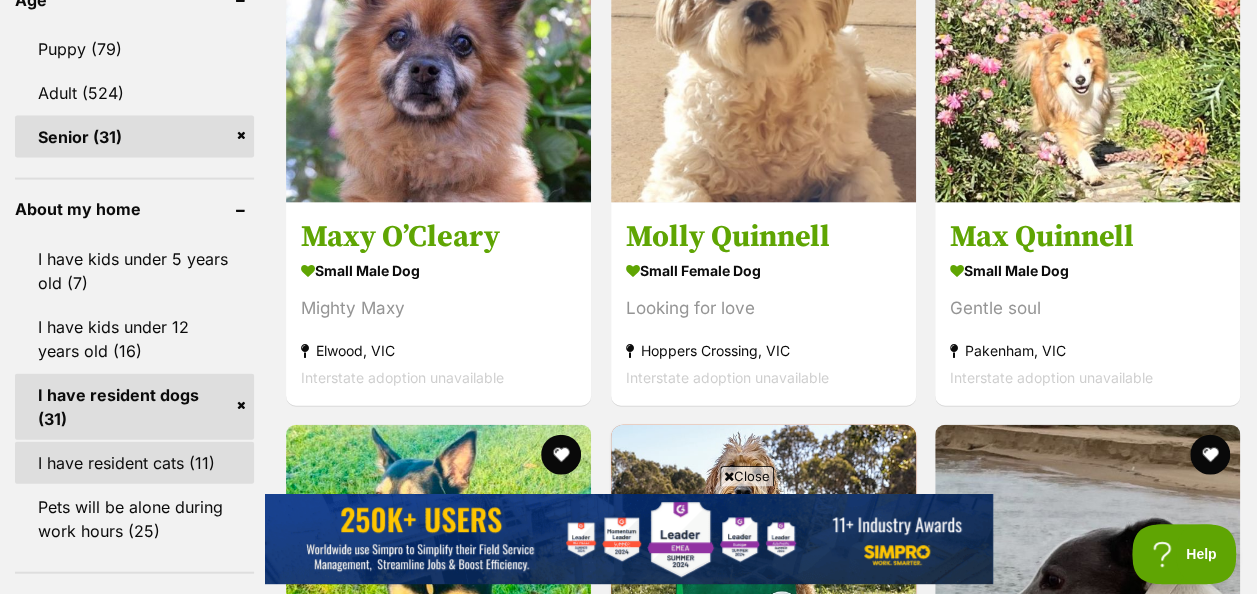 click on "I have resident cats (11)" at bounding box center (134, 463) 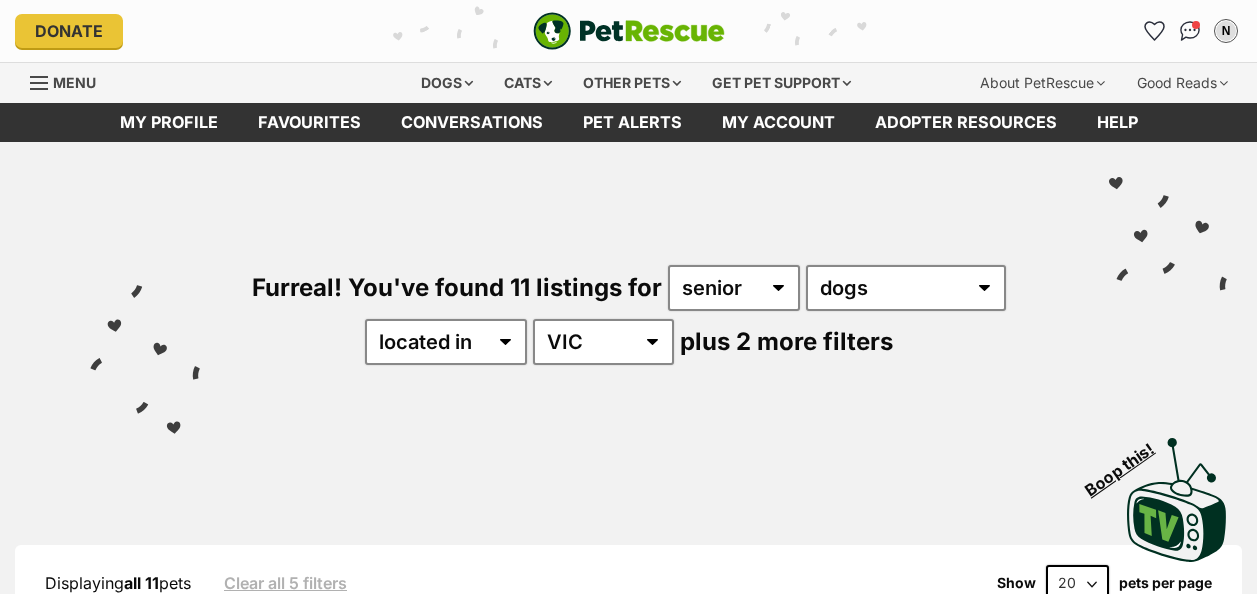 scroll, scrollTop: 0, scrollLeft: 0, axis: both 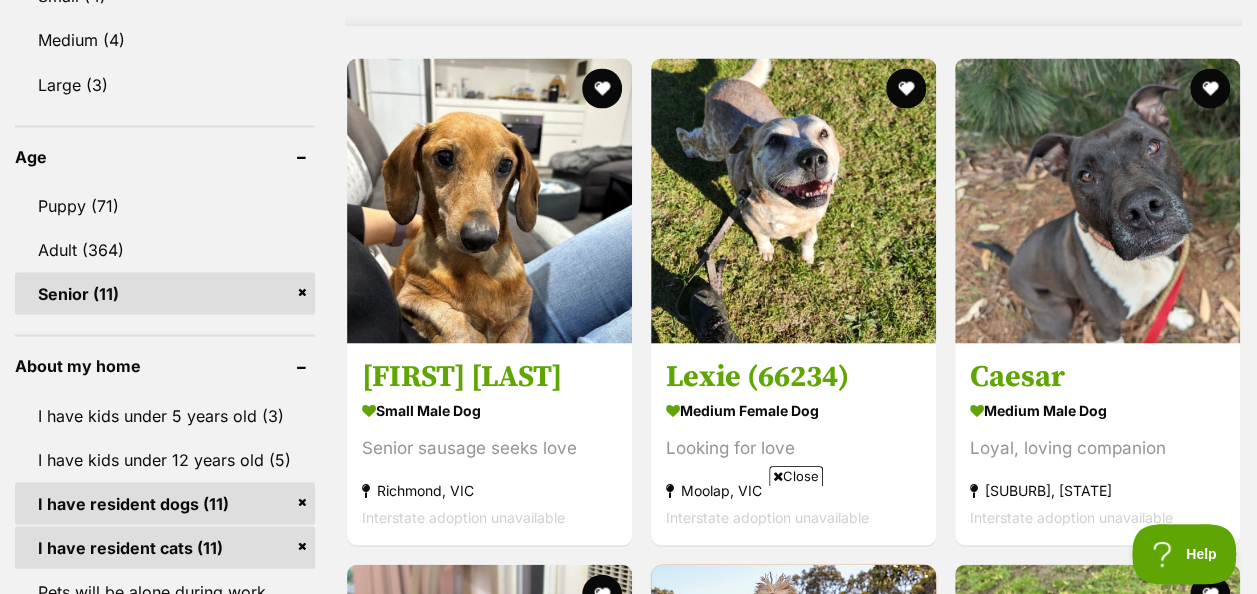 click on "Senior (11)" at bounding box center [165, 293] 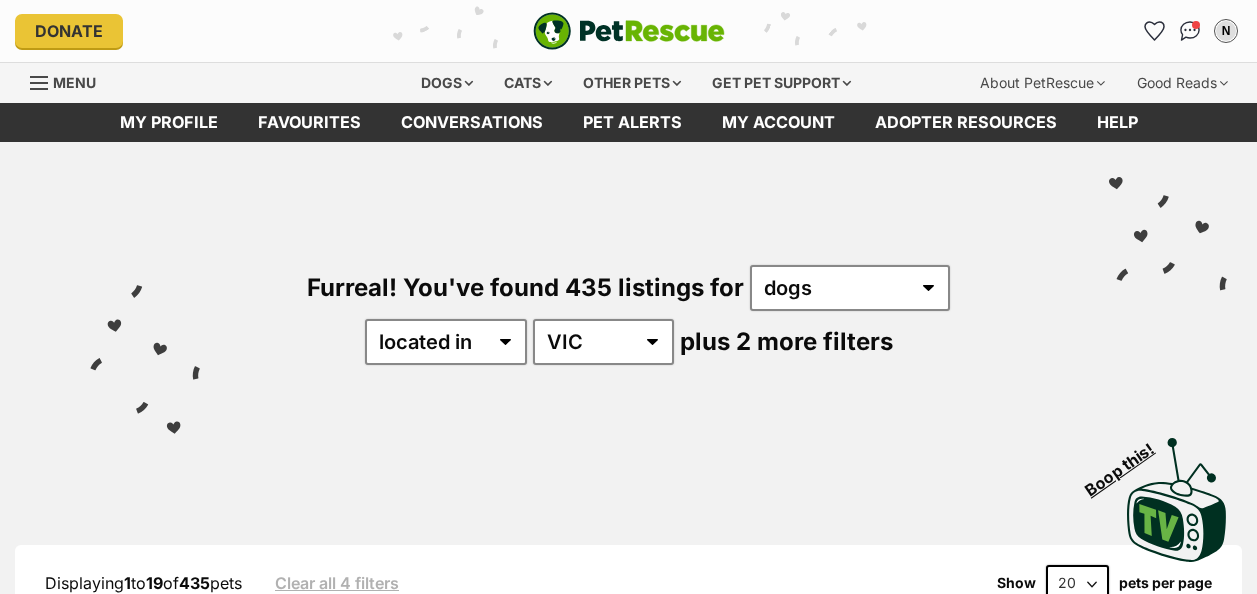 scroll, scrollTop: 0, scrollLeft: 0, axis: both 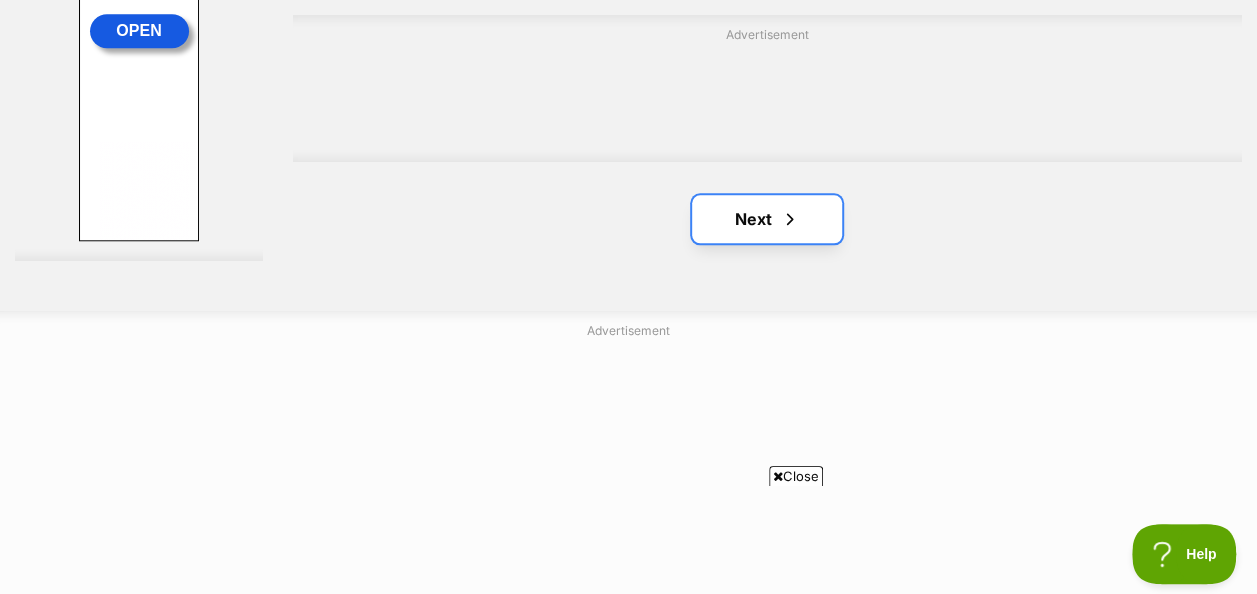 click on "Next" at bounding box center [767, 219] 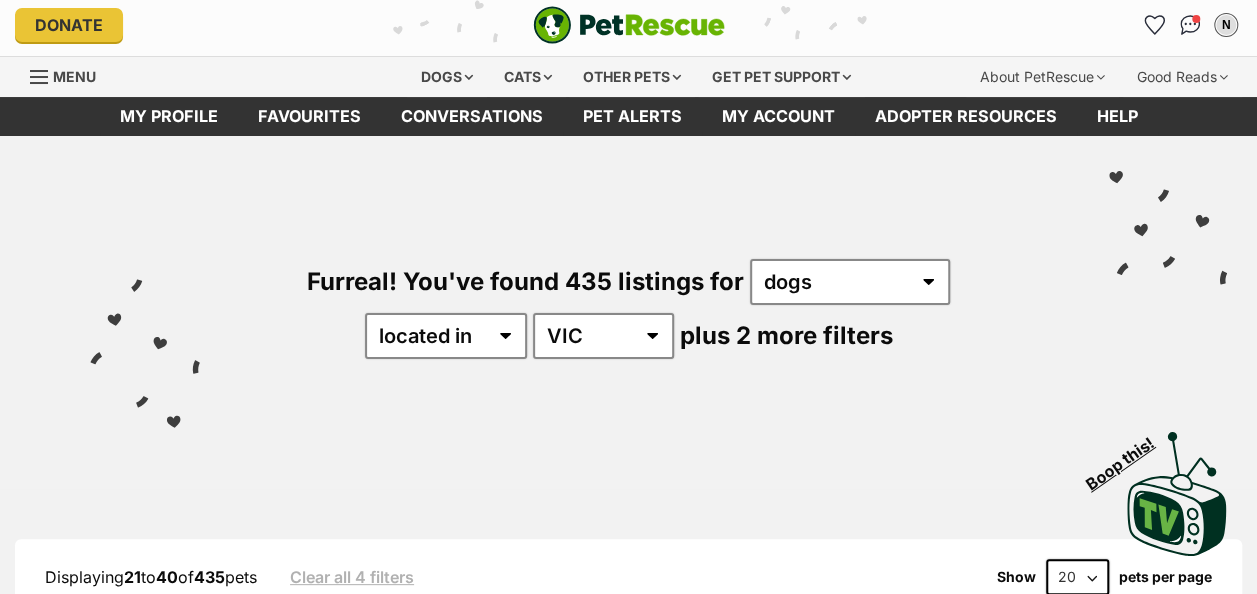 scroll, scrollTop: 600, scrollLeft: 0, axis: vertical 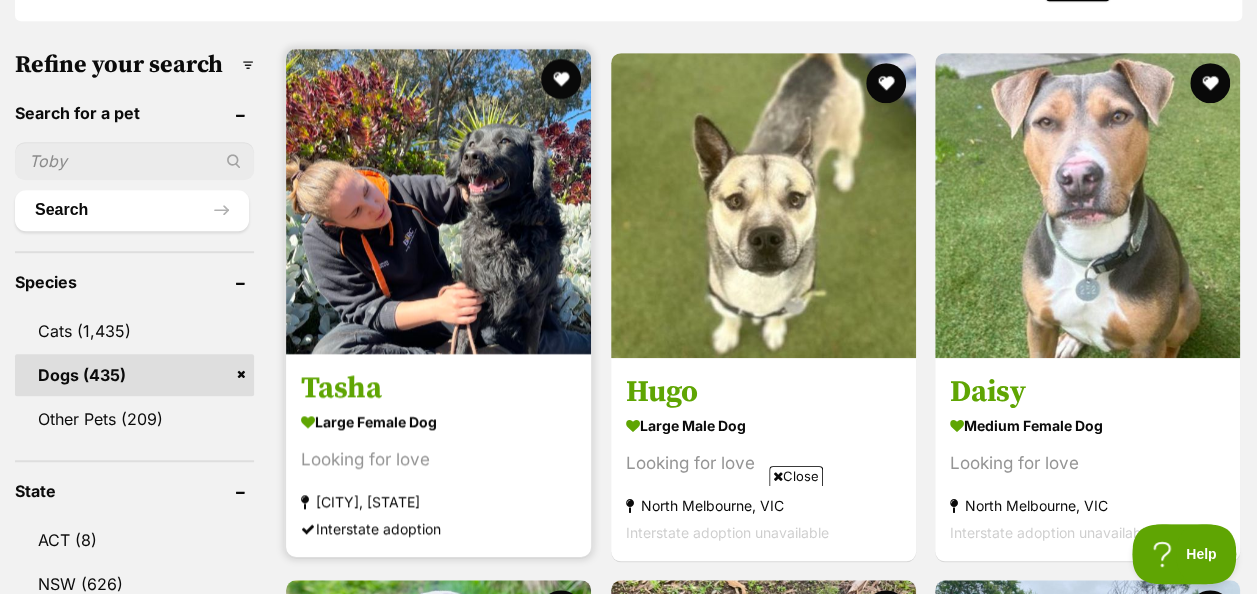 click at bounding box center [438, 201] 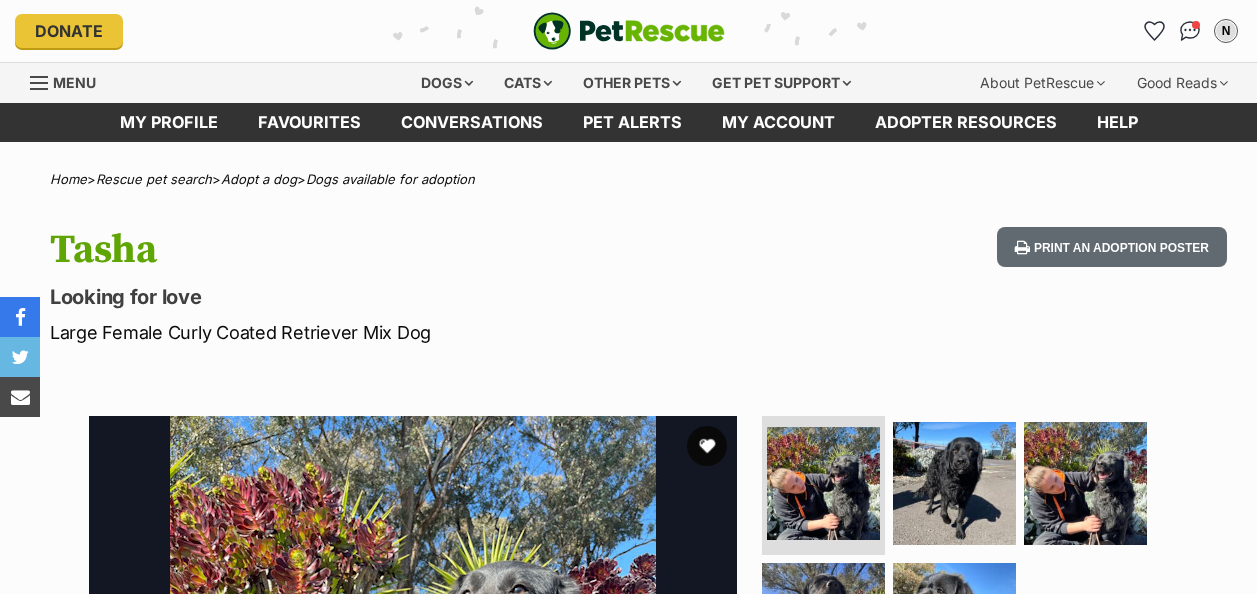 scroll, scrollTop: 0, scrollLeft: 0, axis: both 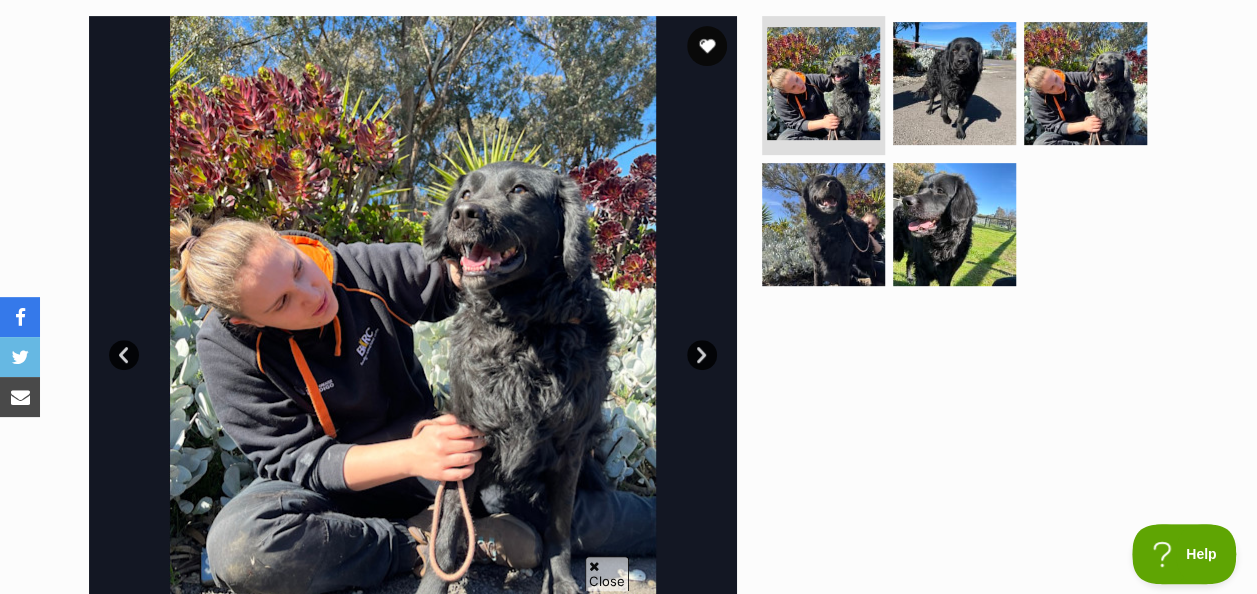 click on "Next" at bounding box center [702, 355] 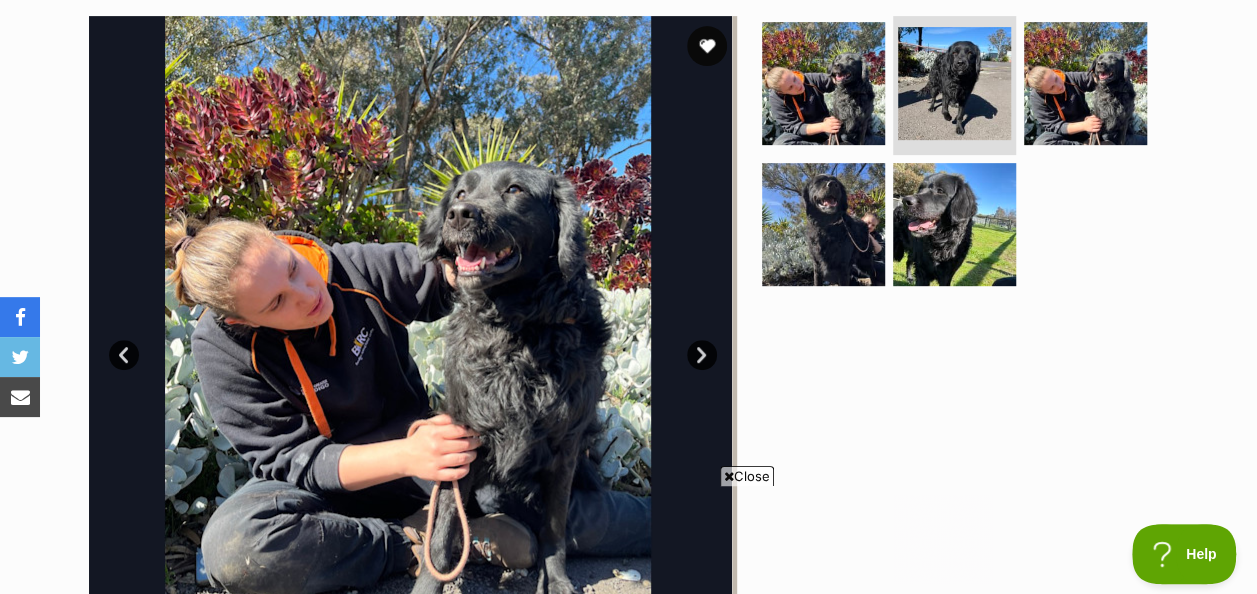 scroll, scrollTop: 0, scrollLeft: 0, axis: both 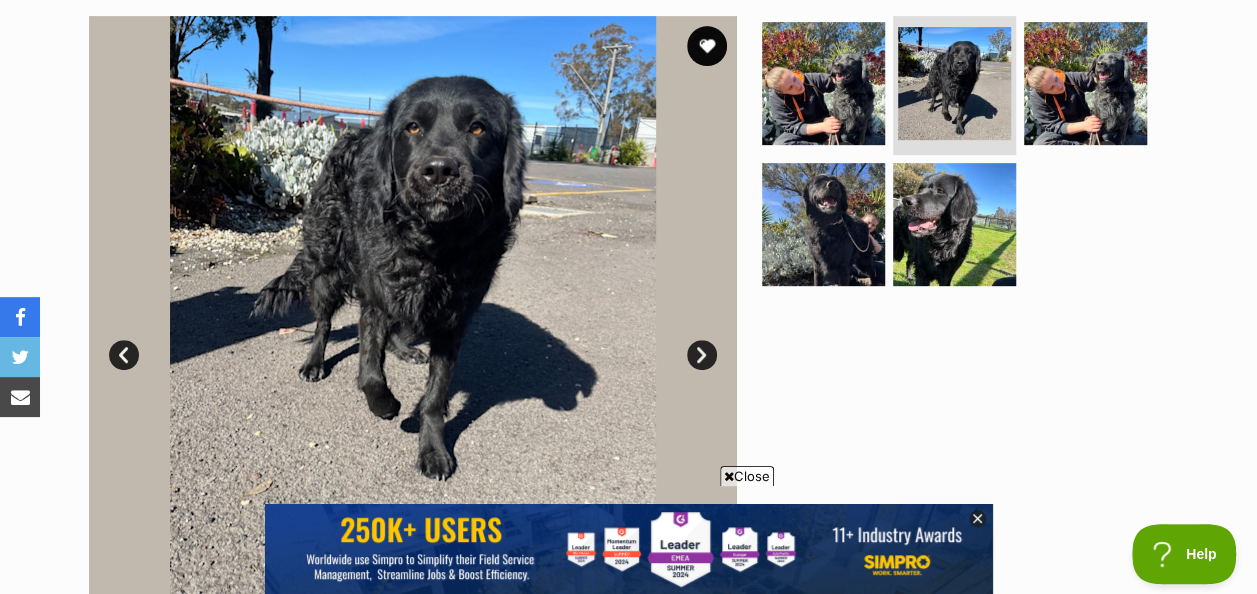 click on "Next" at bounding box center (702, 355) 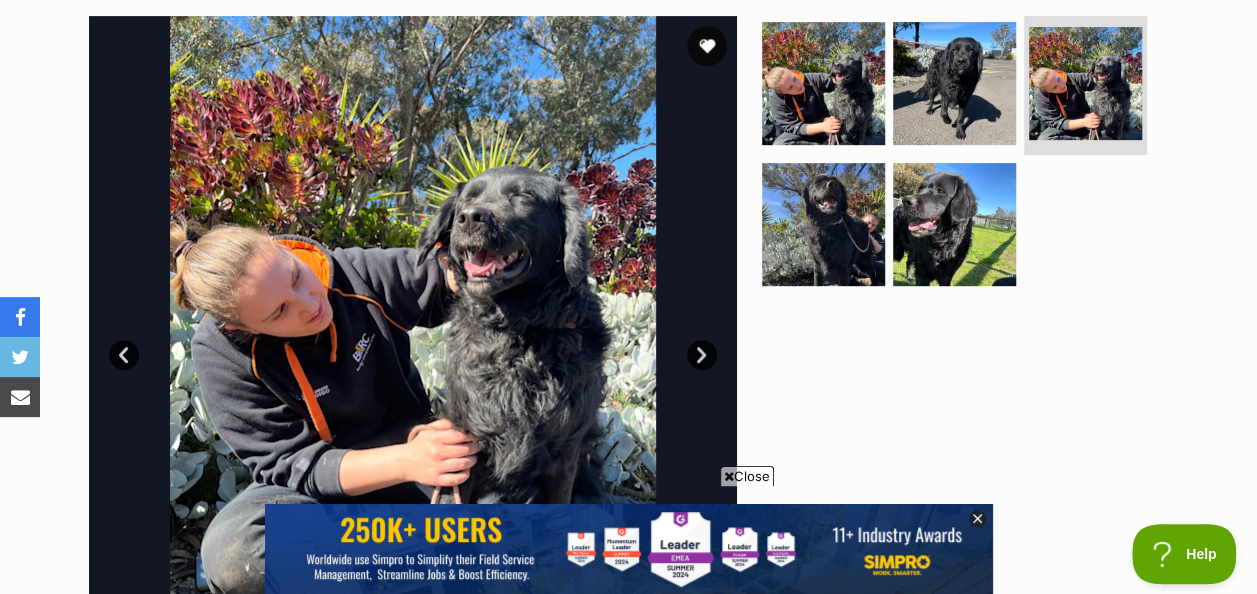 click on "Next" at bounding box center [702, 355] 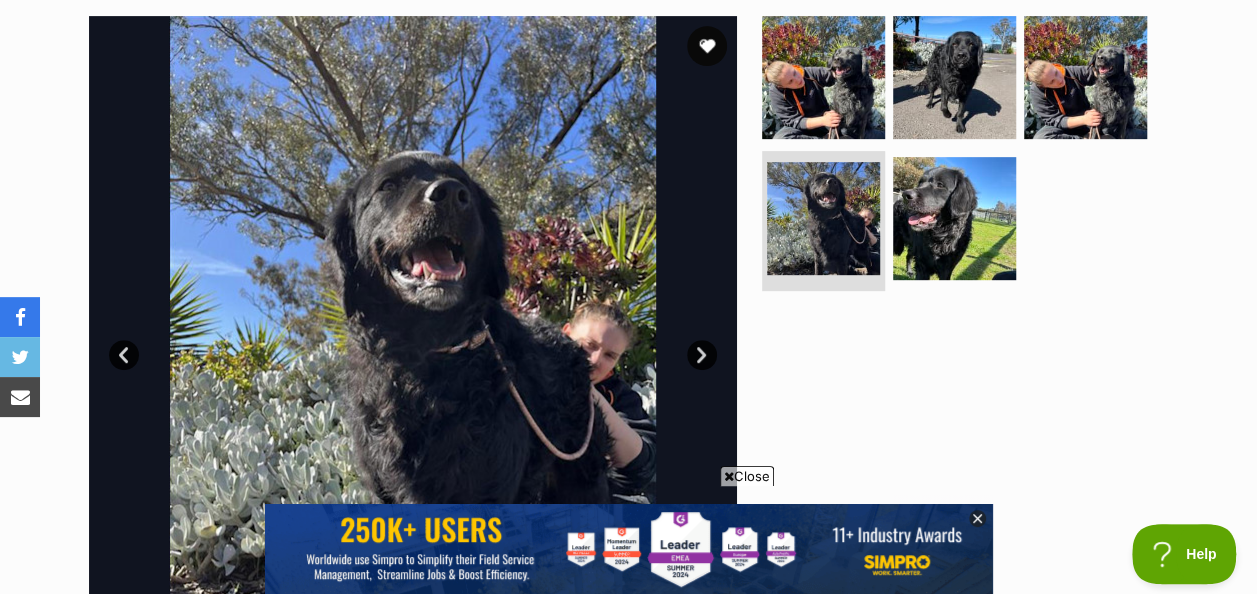 click on "Next" at bounding box center (702, 355) 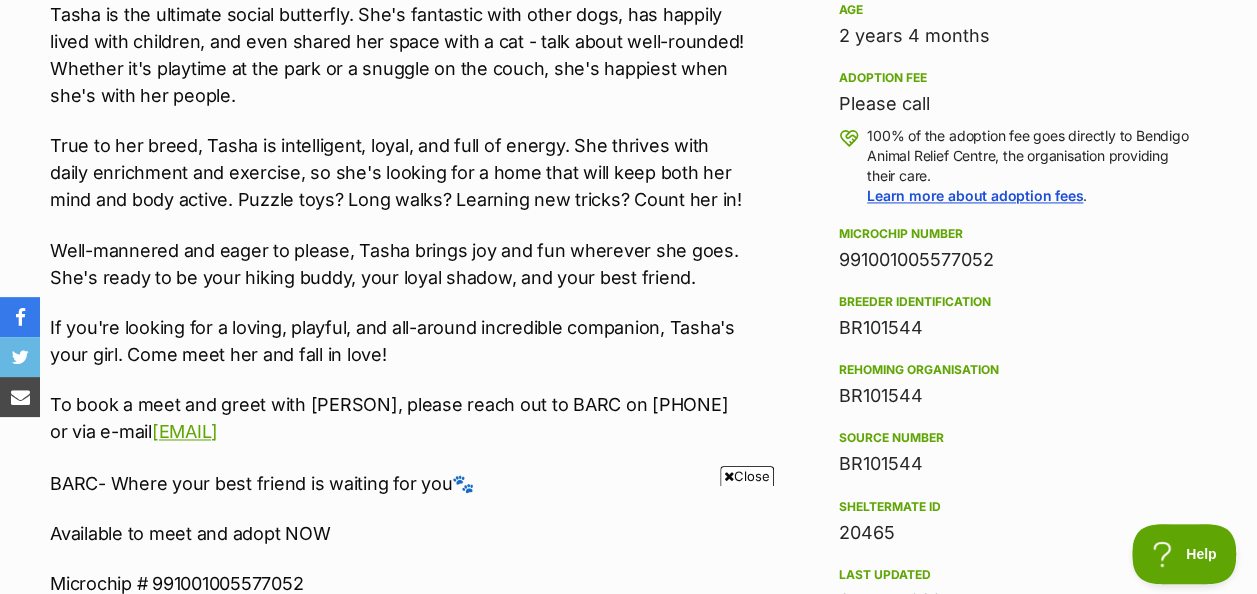 scroll, scrollTop: 0, scrollLeft: 0, axis: both 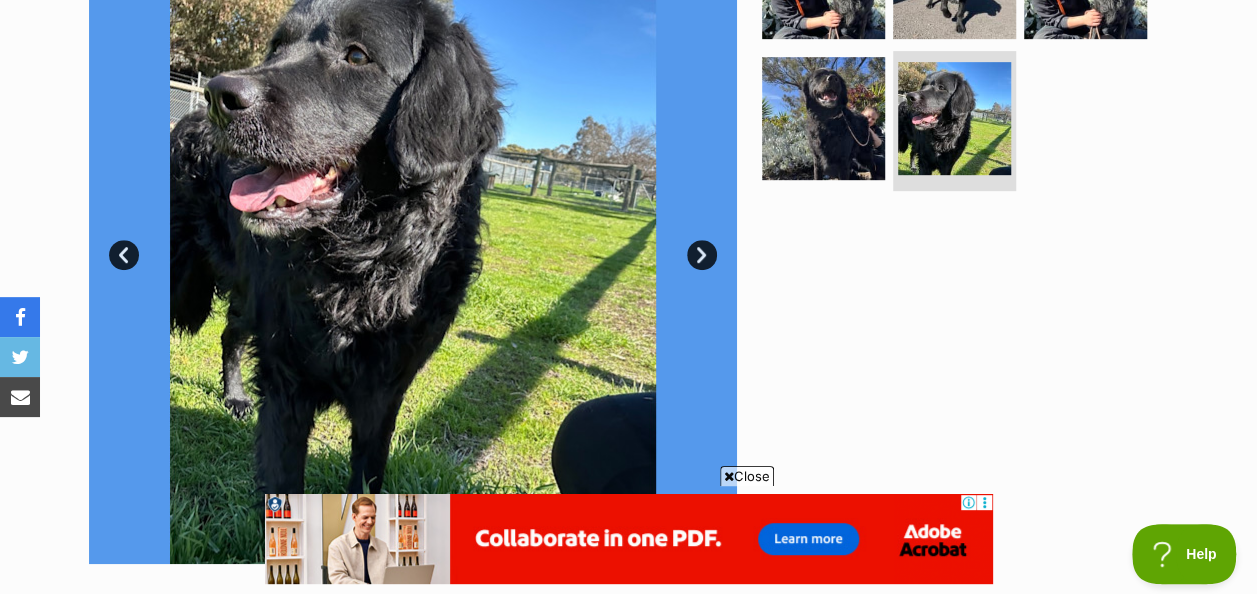 click on "Next" at bounding box center [702, 255] 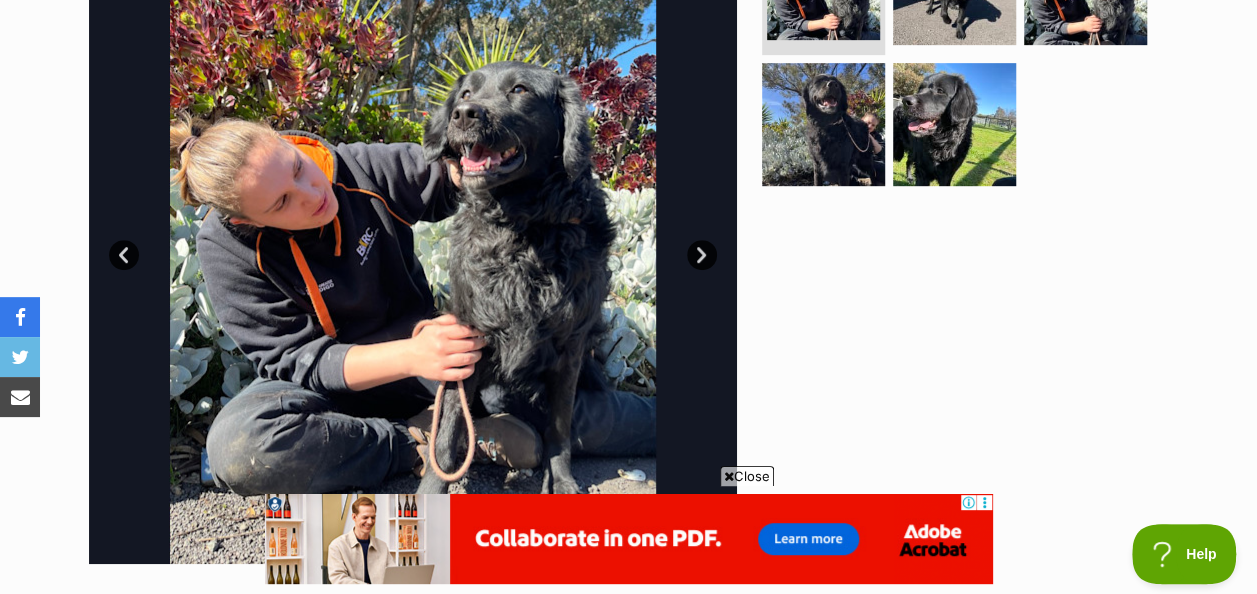 click on "Next" at bounding box center [702, 255] 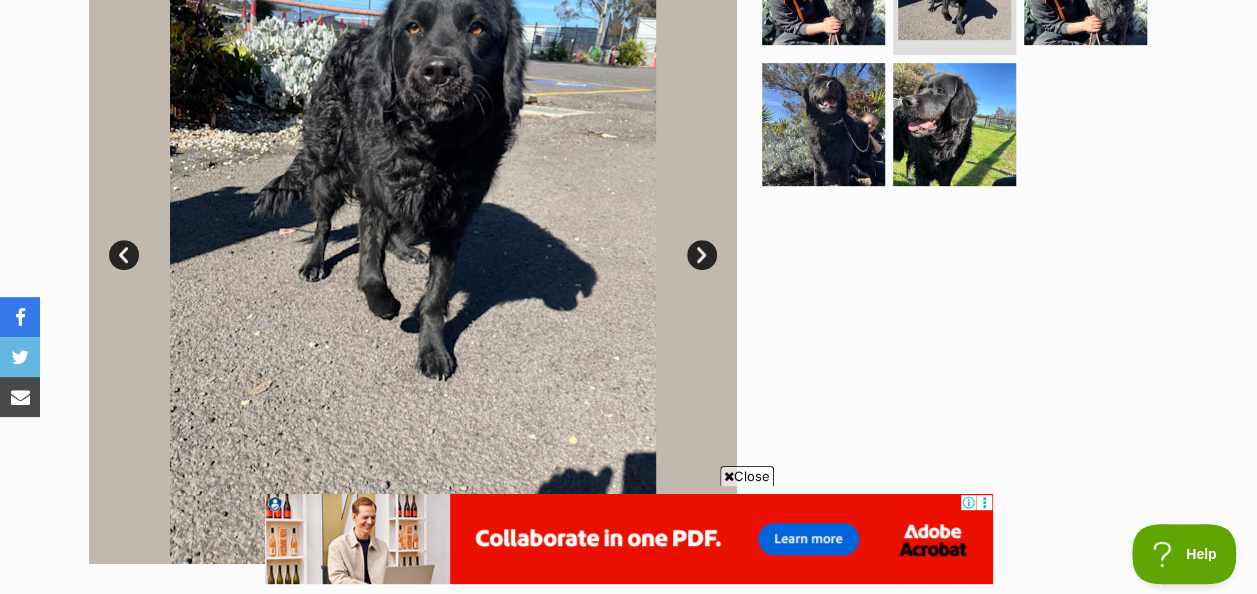click on "Next" at bounding box center [702, 255] 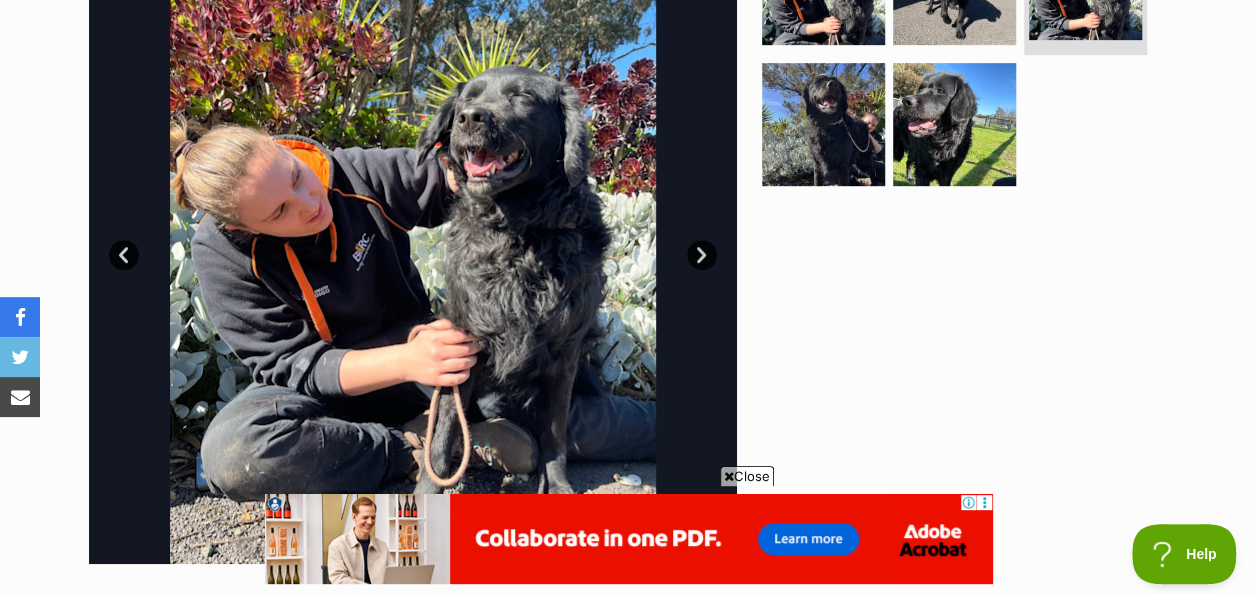 click on "Next" at bounding box center (702, 255) 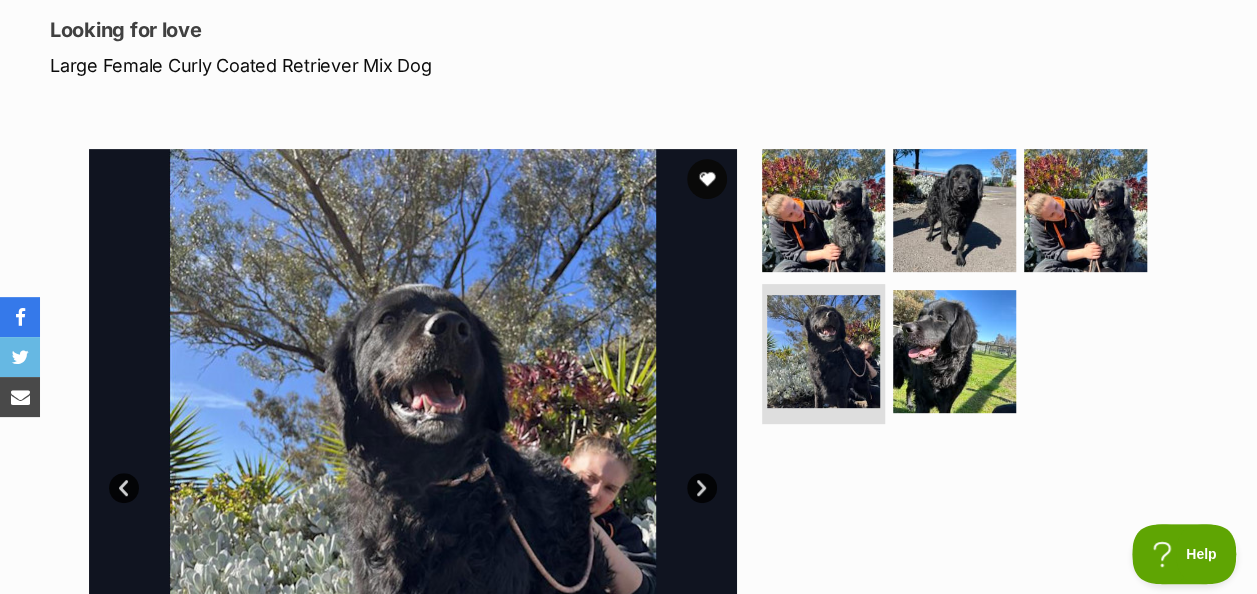 scroll, scrollTop: 0, scrollLeft: 0, axis: both 